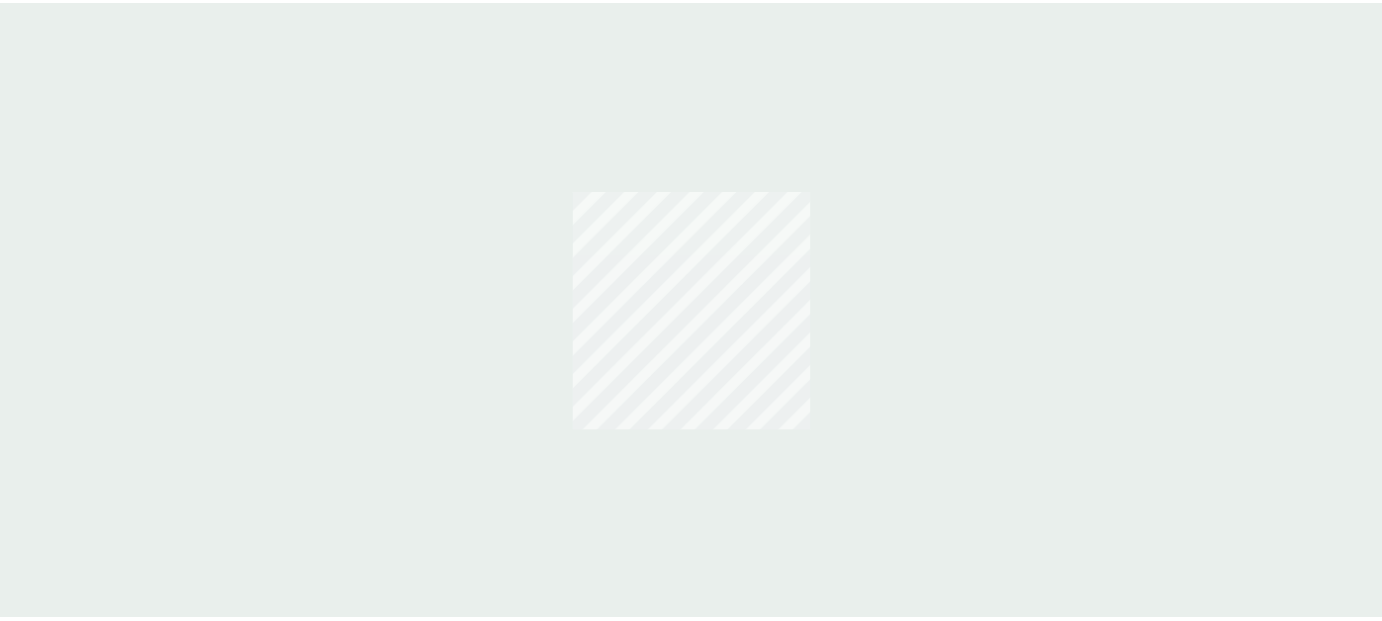 scroll, scrollTop: 0, scrollLeft: 0, axis: both 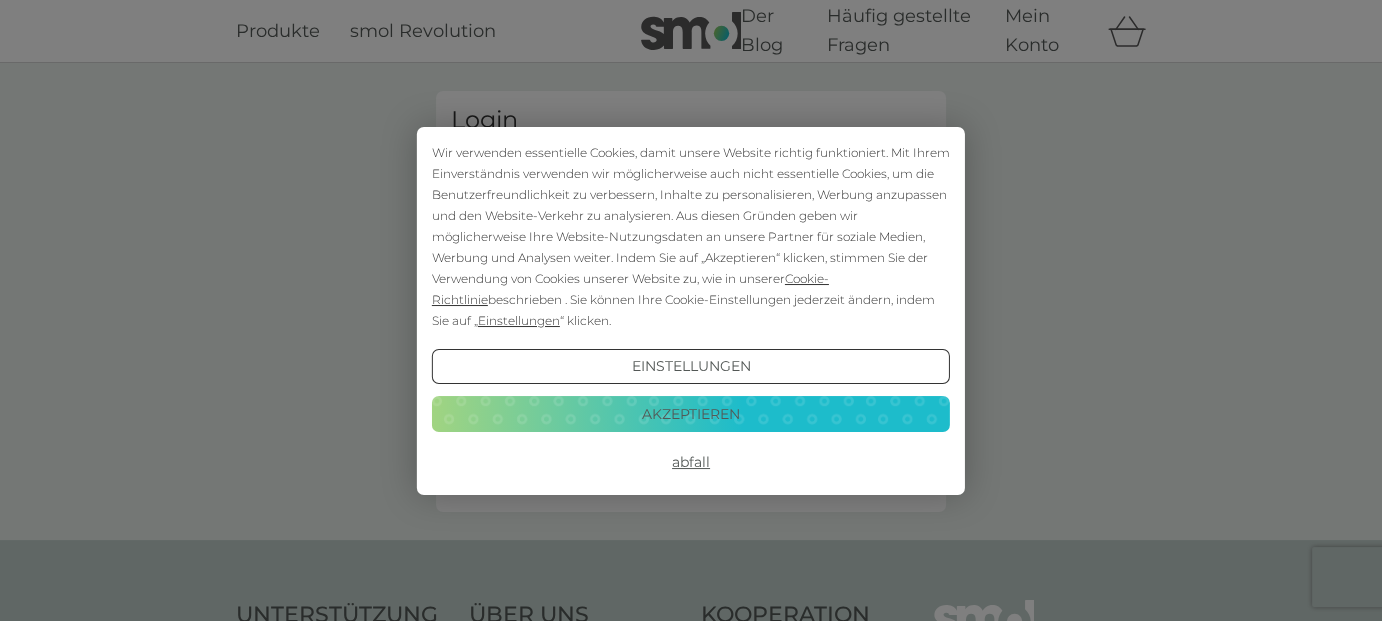 click on "Akzeptieren" at bounding box center [691, 414] 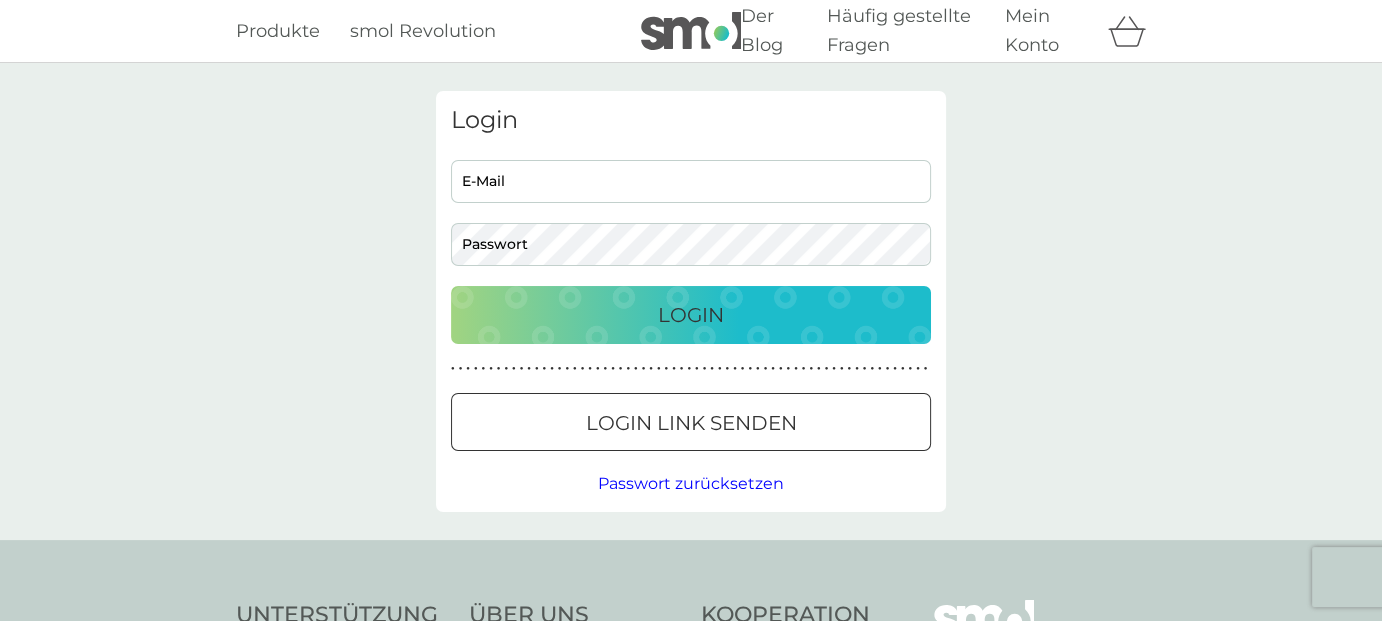 scroll, scrollTop: 0, scrollLeft: 0, axis: both 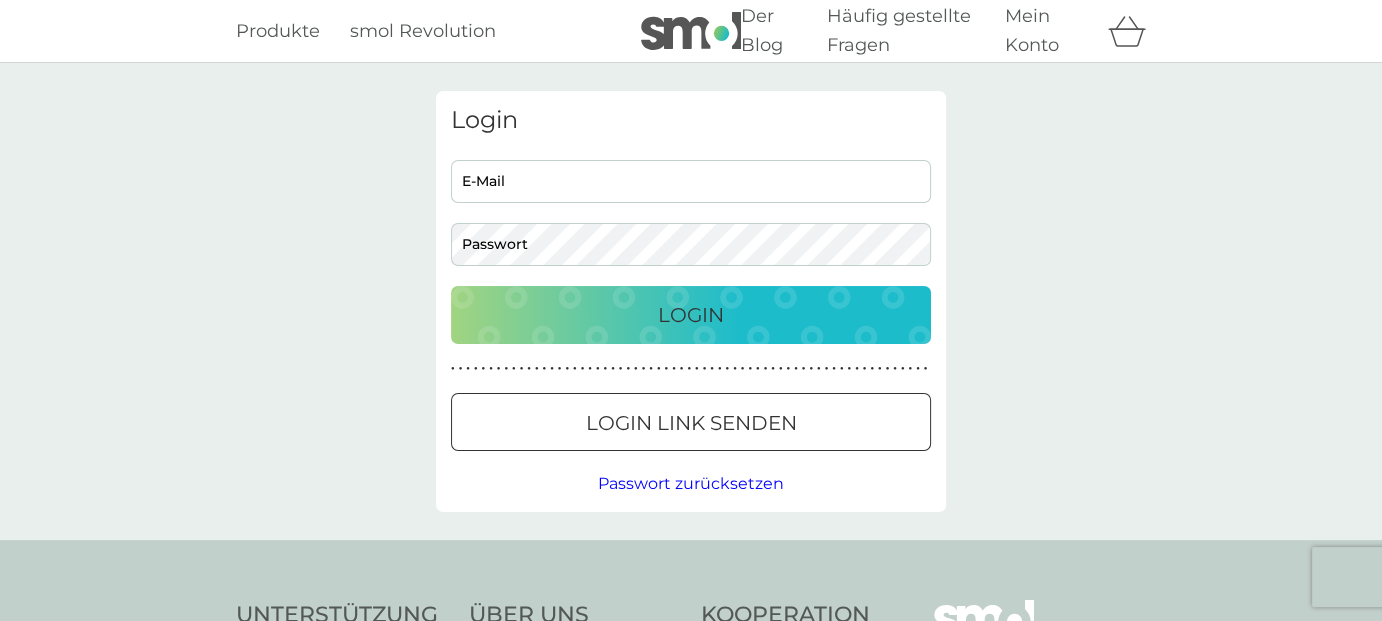 click on "E-Mail" at bounding box center (691, 181) 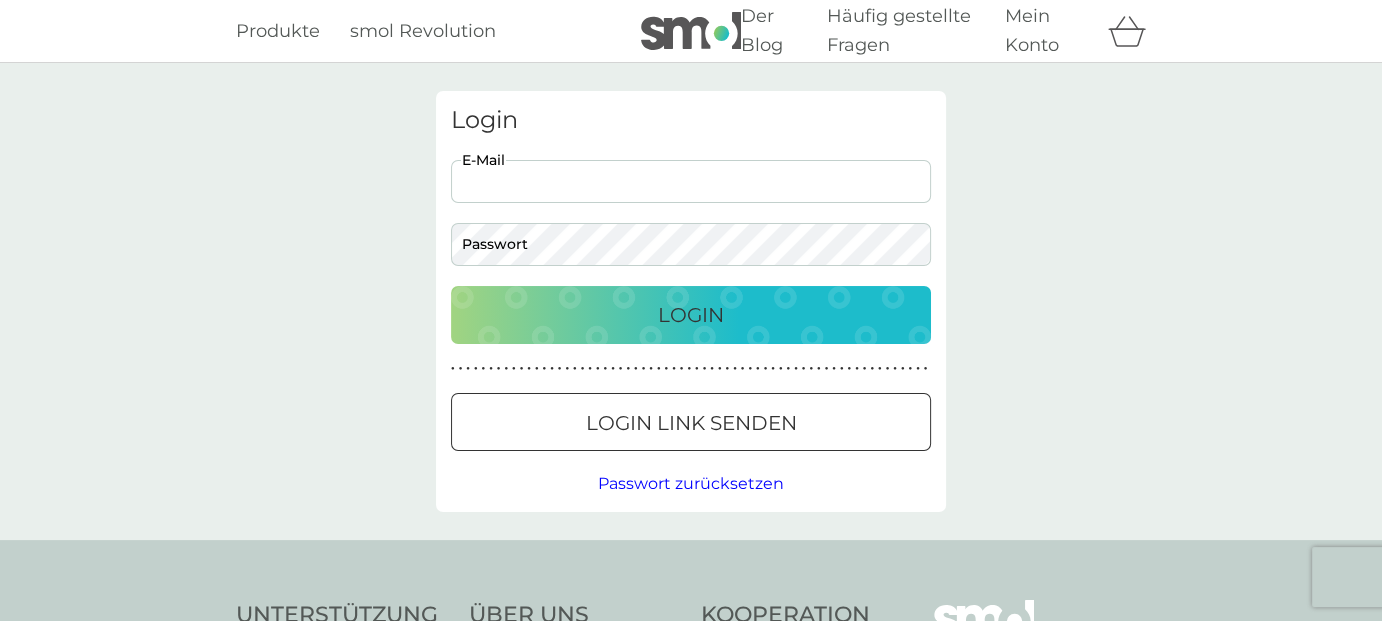 type on "inesklich@gmx.net" 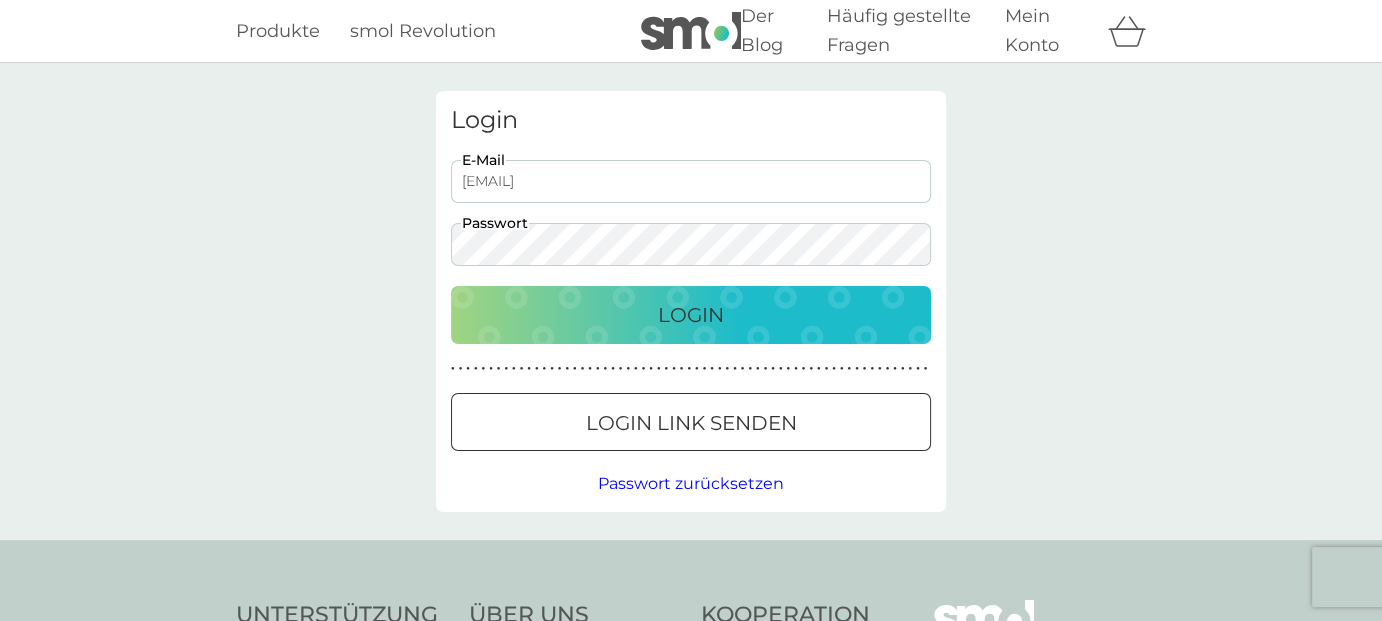 click on "Login" at bounding box center [691, 315] 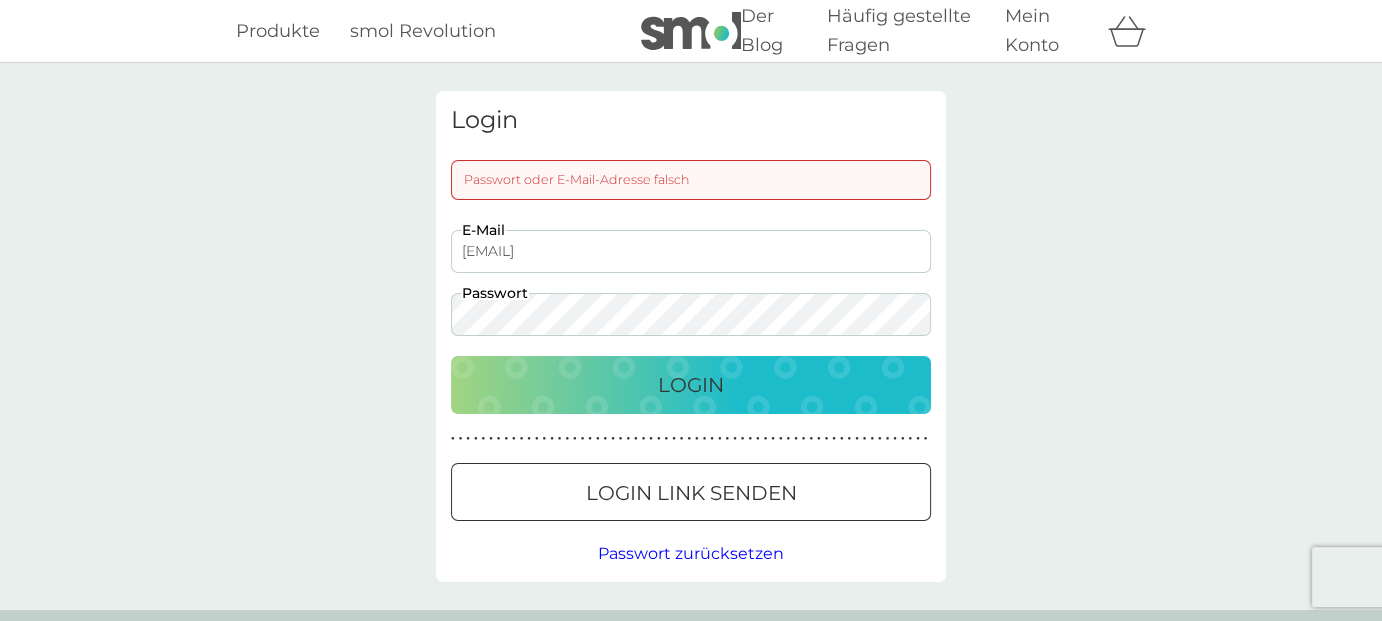 click on "Login" at bounding box center [691, 385] 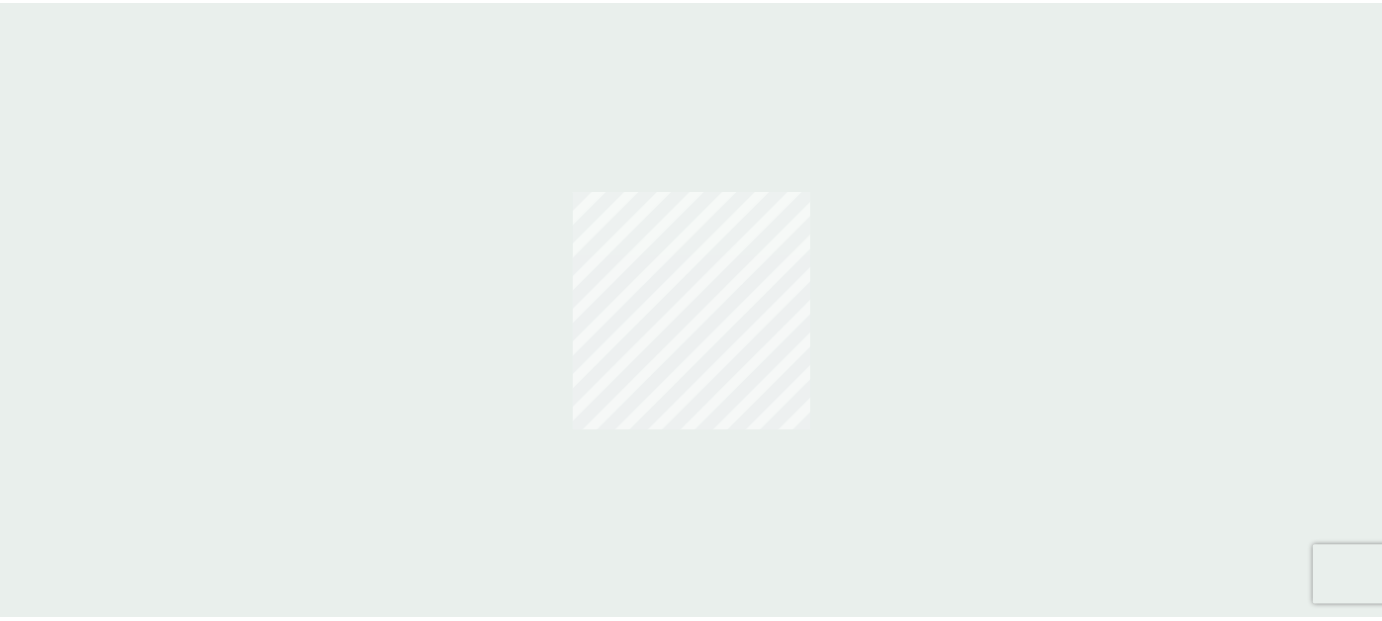 scroll, scrollTop: 0, scrollLeft: 0, axis: both 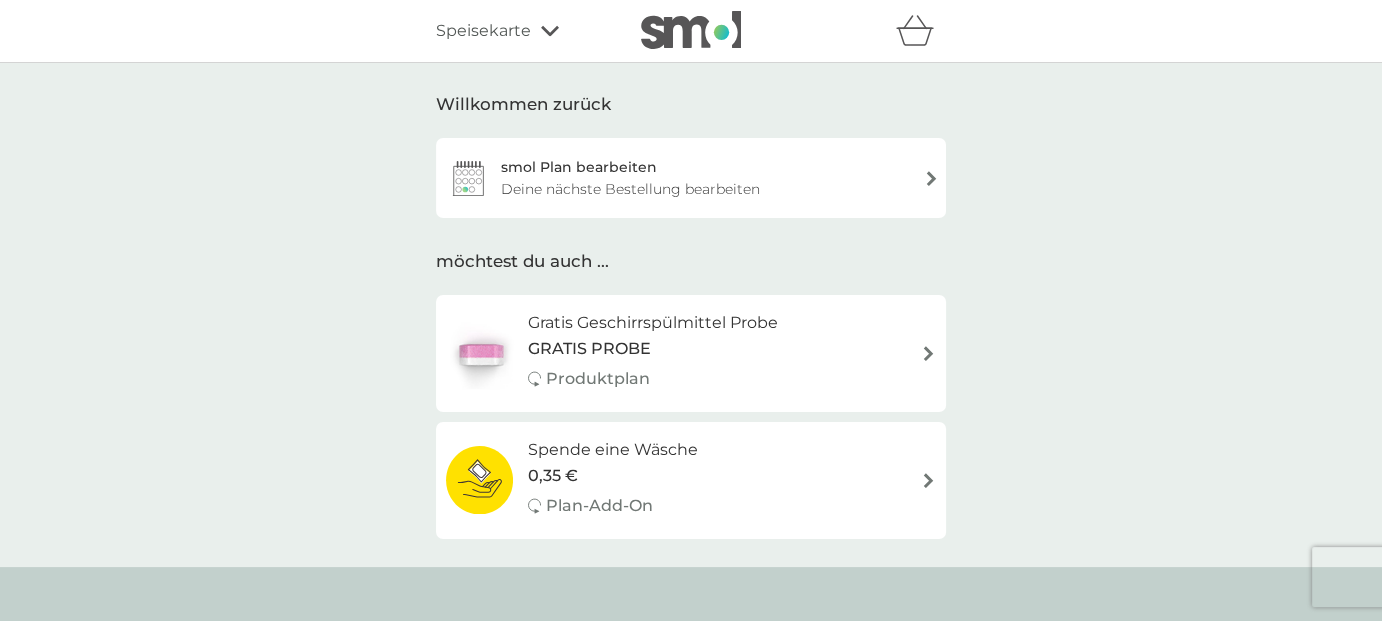 click on "smol Plan bearbeiten Deine nächste Bestellung bearbeiten" at bounding box center (691, 178) 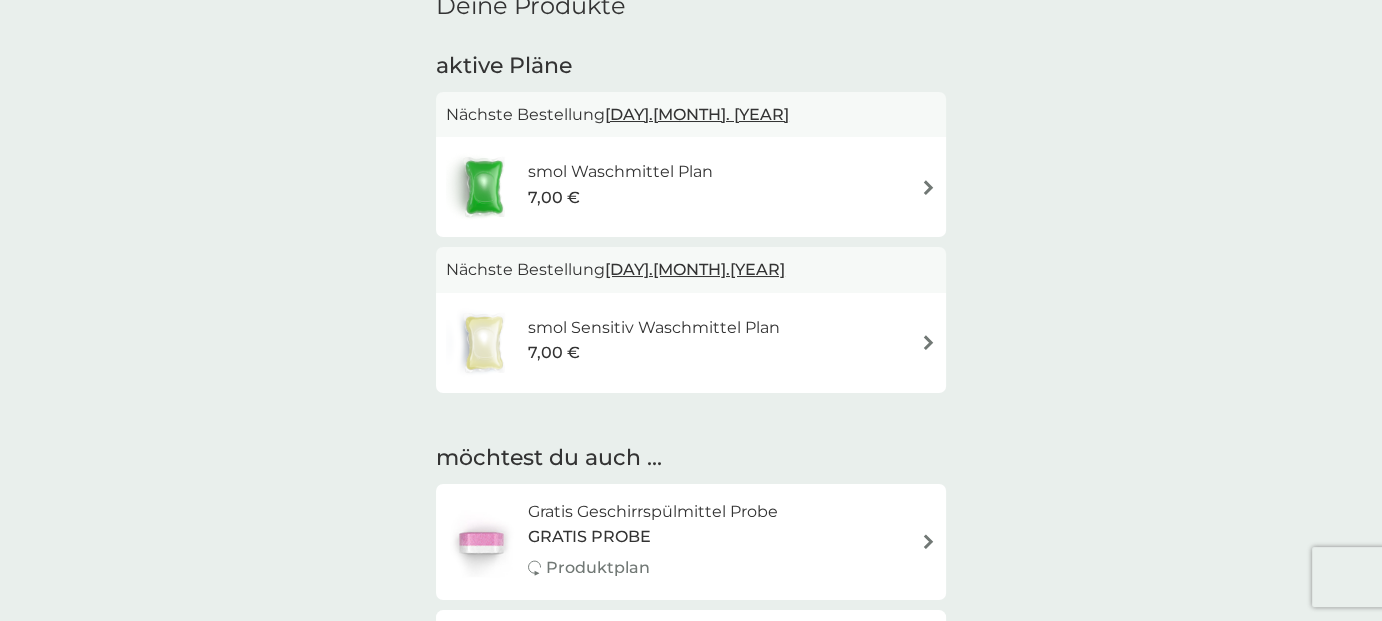 scroll, scrollTop: 100, scrollLeft: 0, axis: vertical 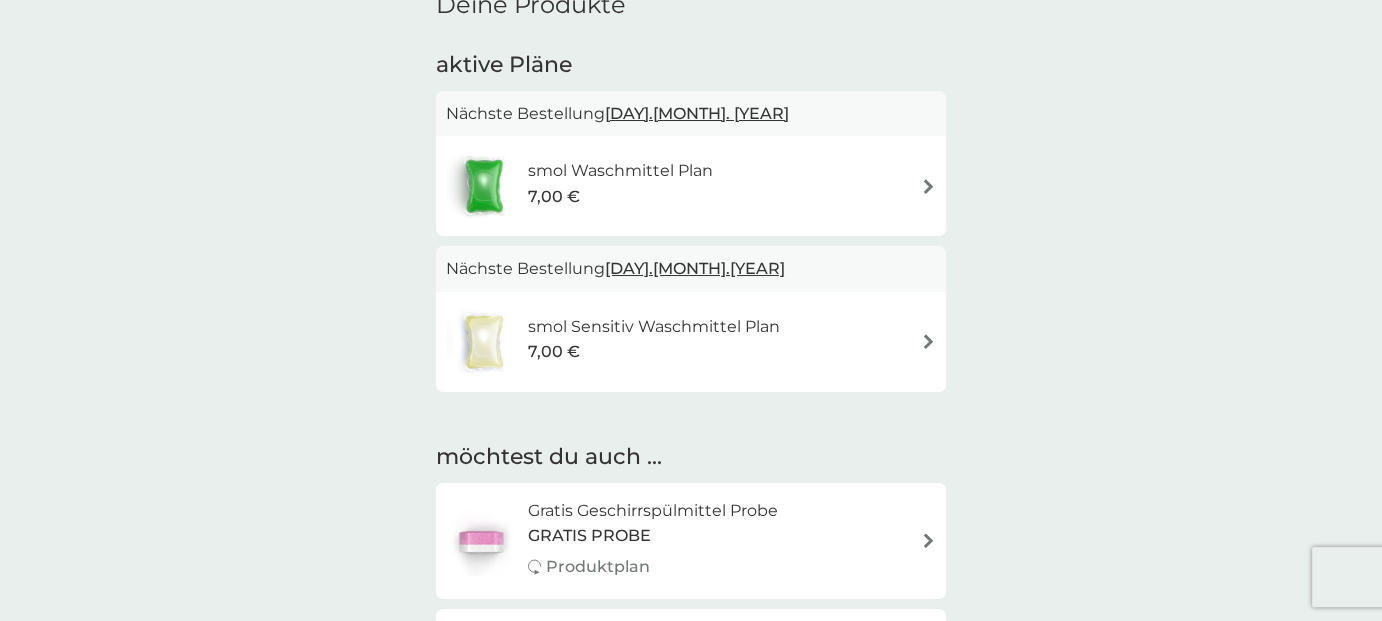 click at bounding box center (928, 186) 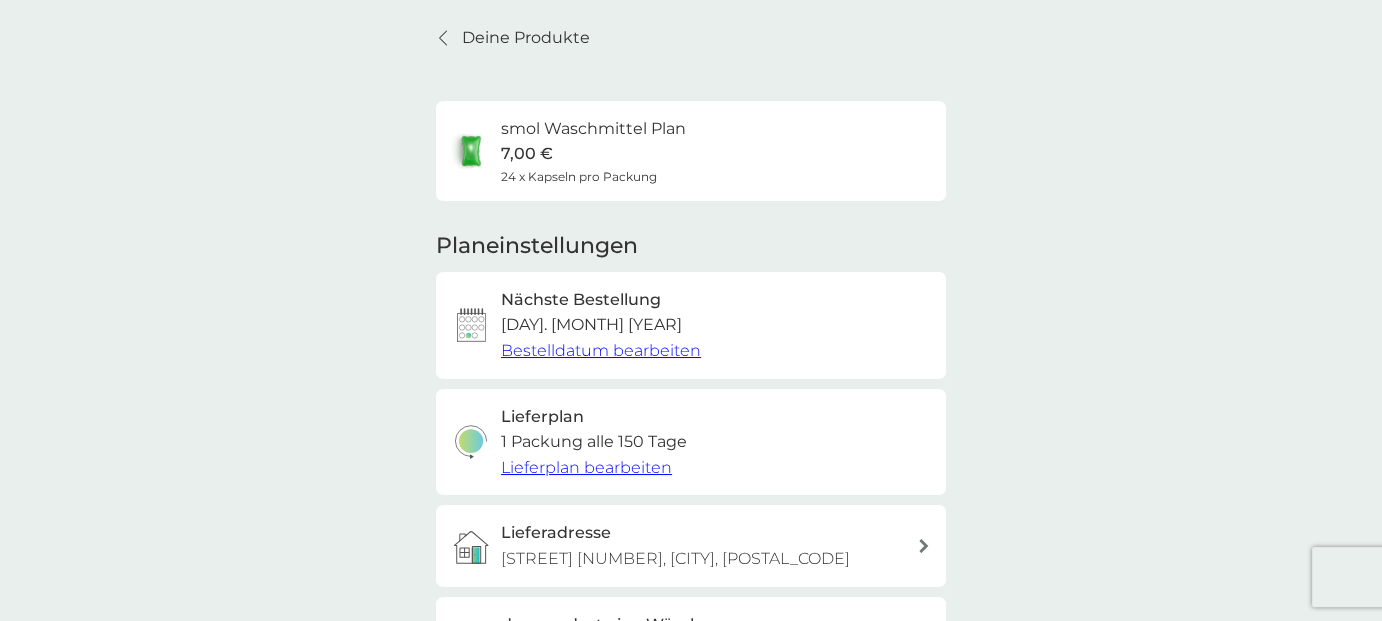 scroll, scrollTop: 100, scrollLeft: 0, axis: vertical 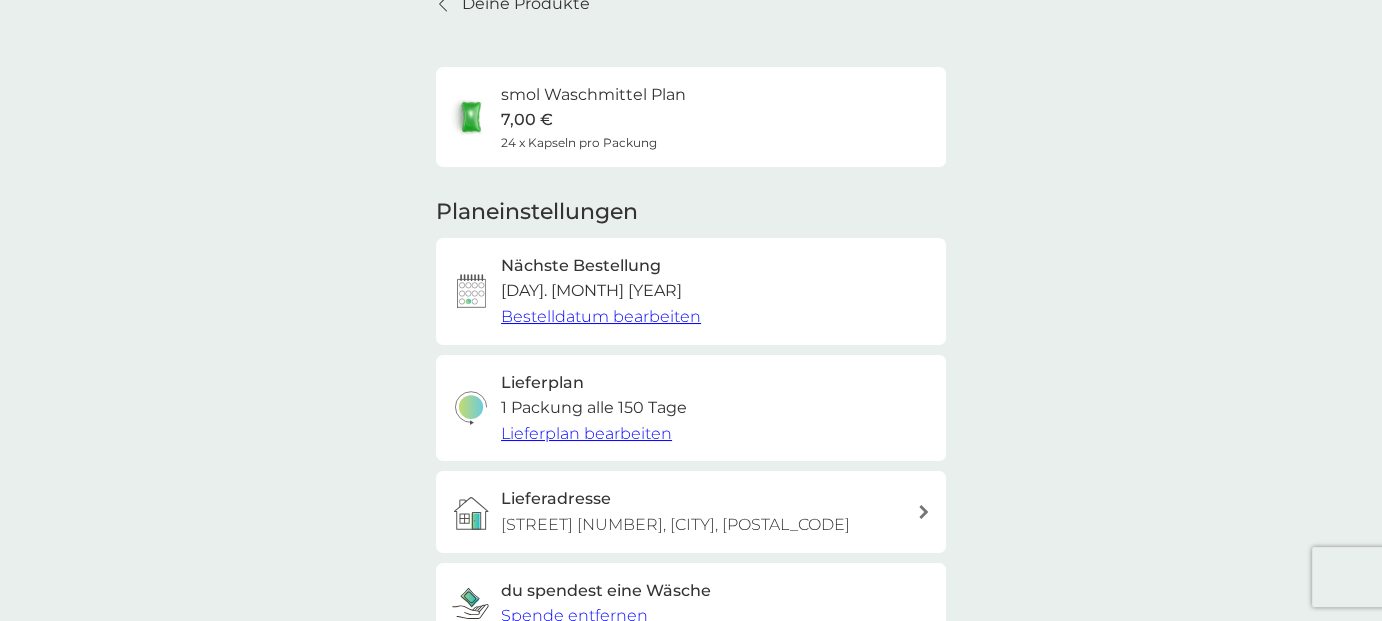 click on "Bestelldatum bearbeiten" at bounding box center [601, 316] 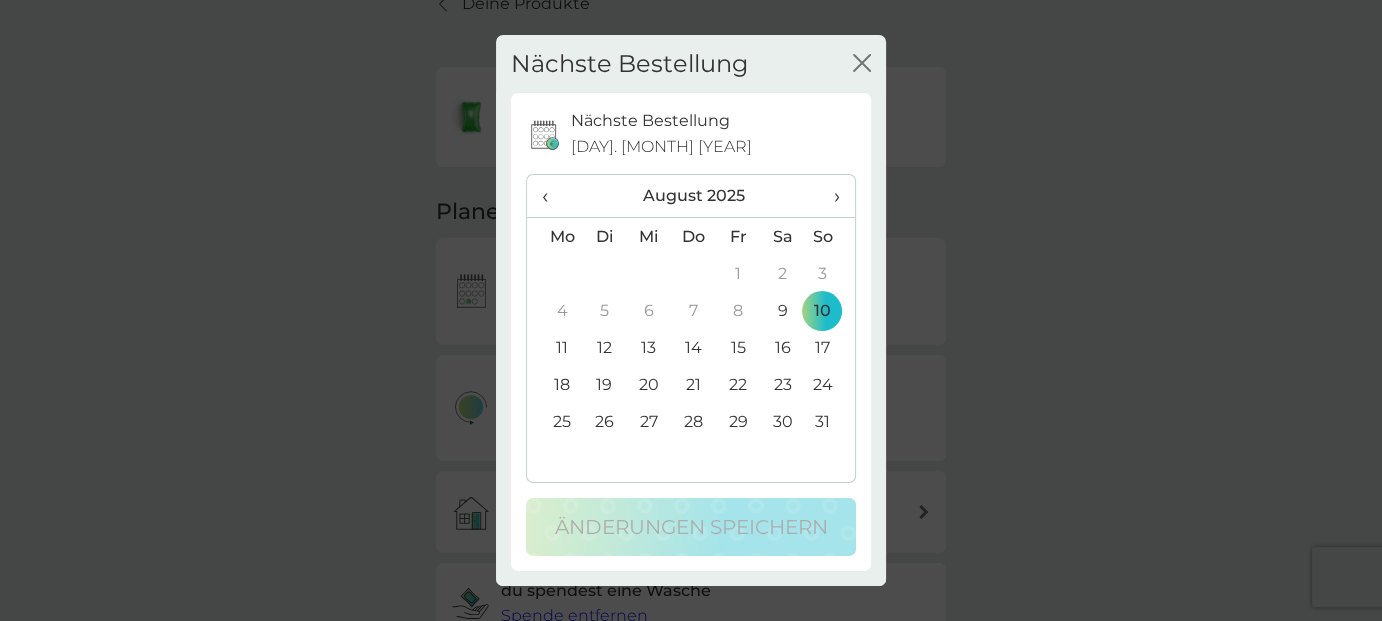 click on "›" at bounding box center (830, 196) 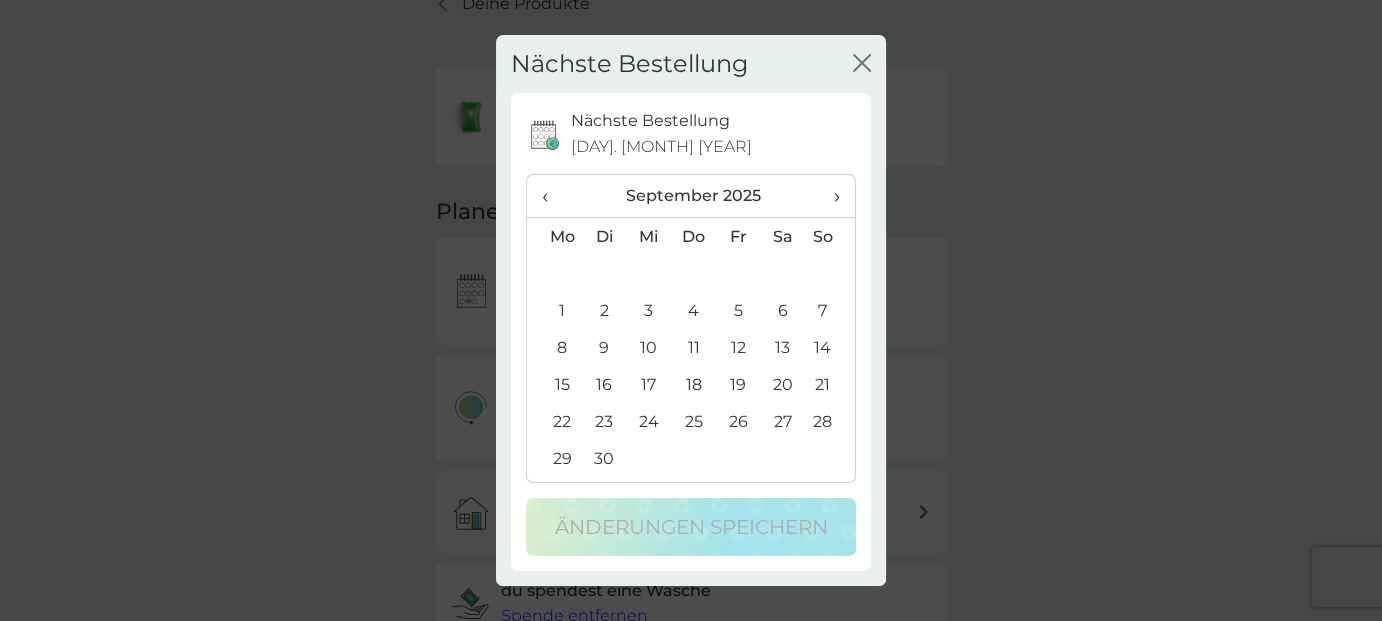 click on "›" at bounding box center (830, 196) 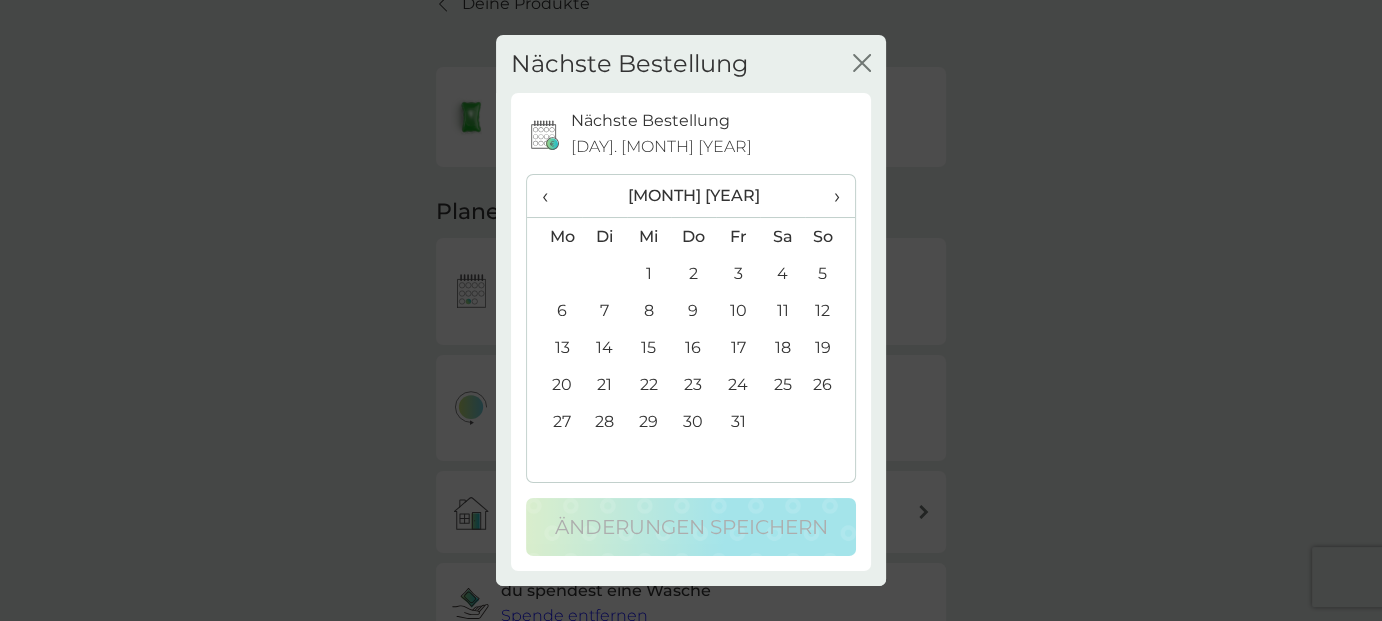 click on "15" at bounding box center [649, 347] 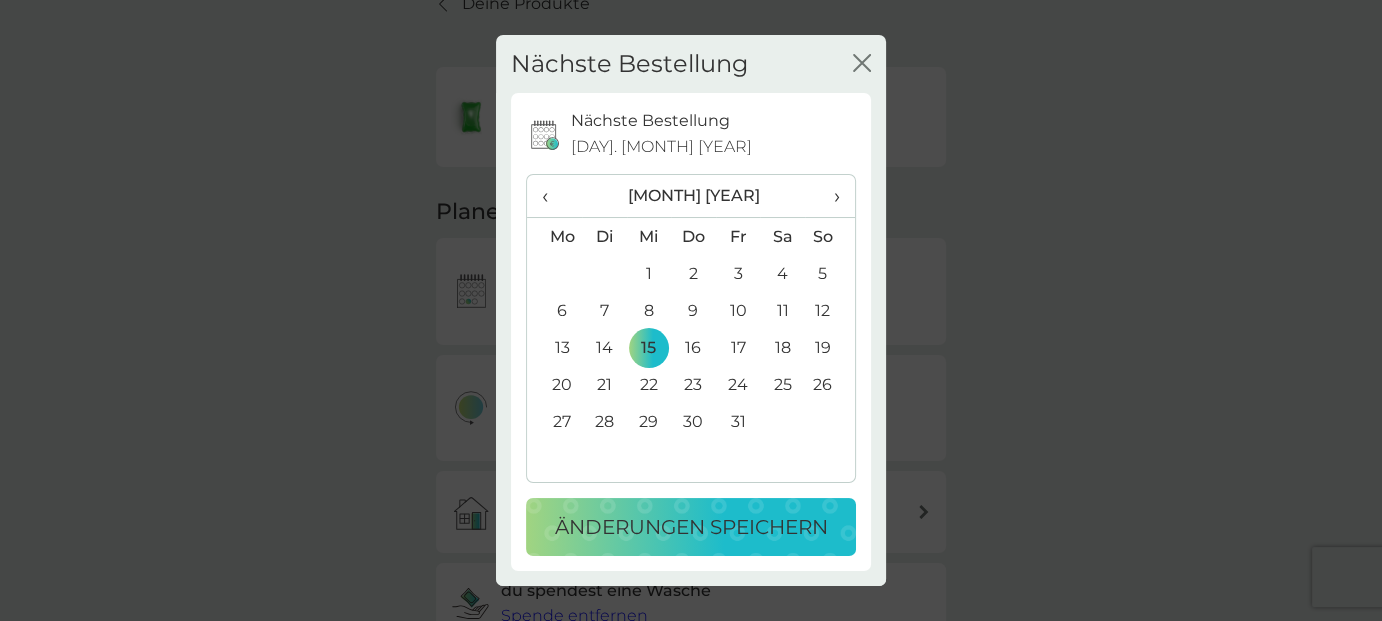 click on "Änderungen speichern" at bounding box center [691, 527] 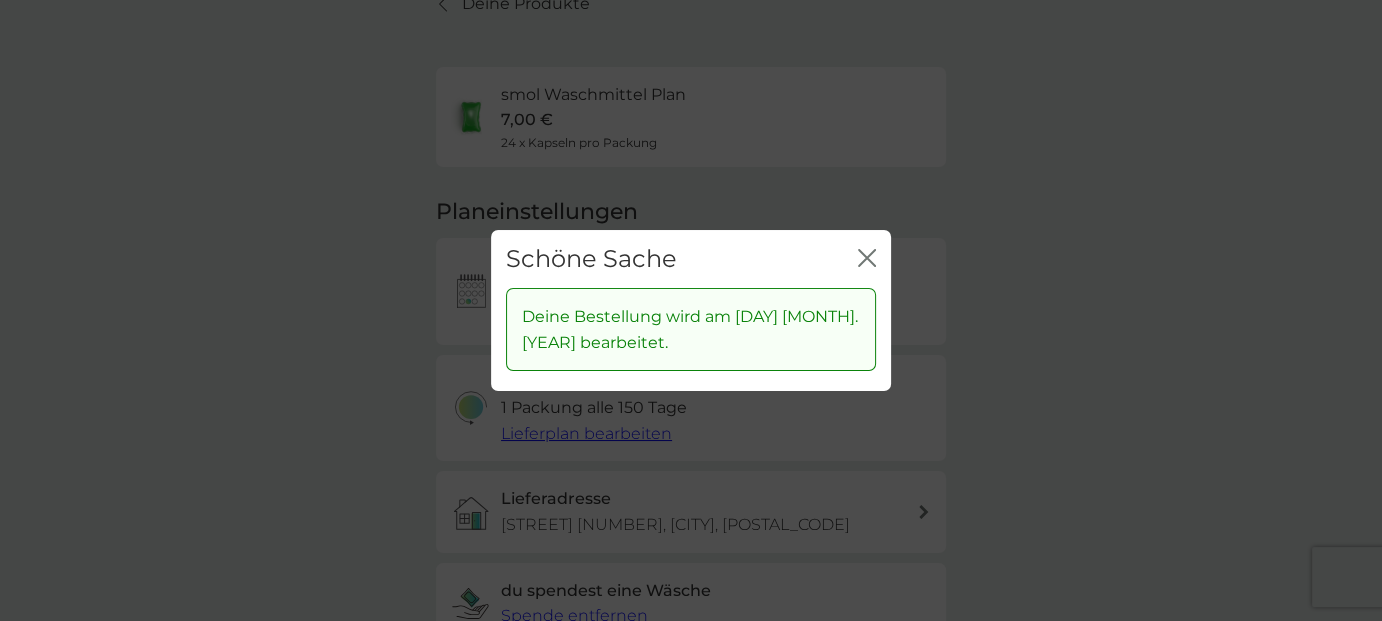 click 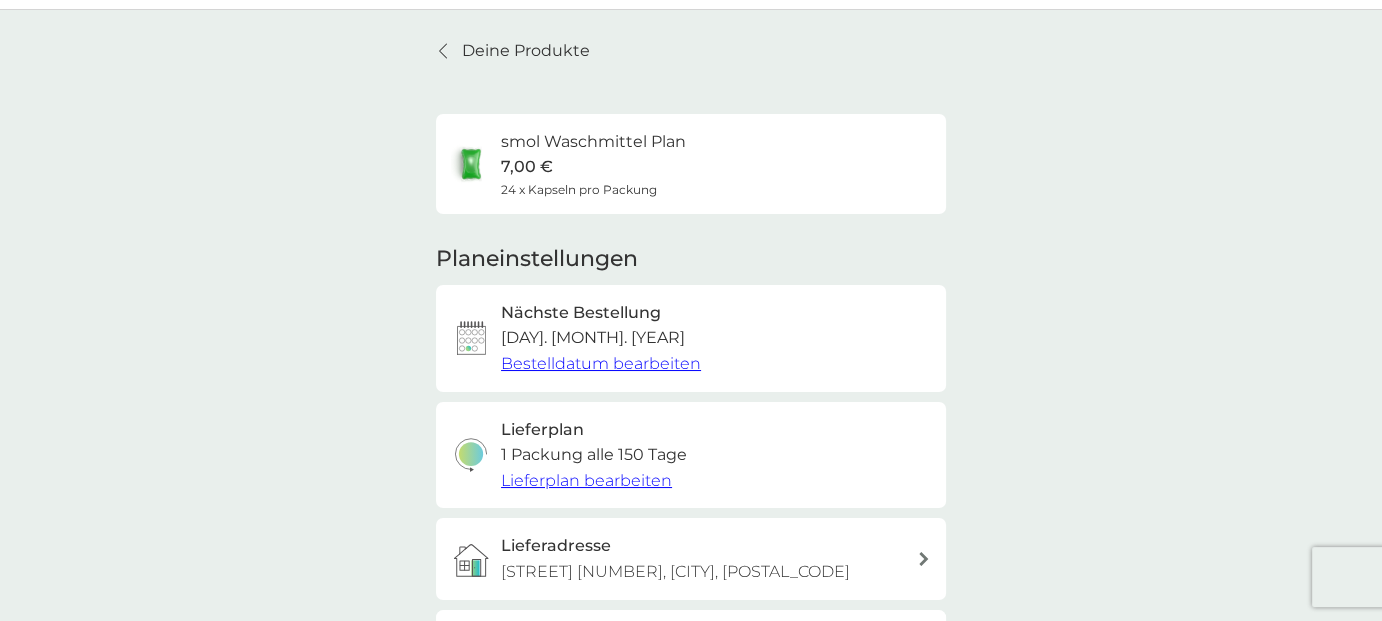 scroll, scrollTop: 0, scrollLeft: 0, axis: both 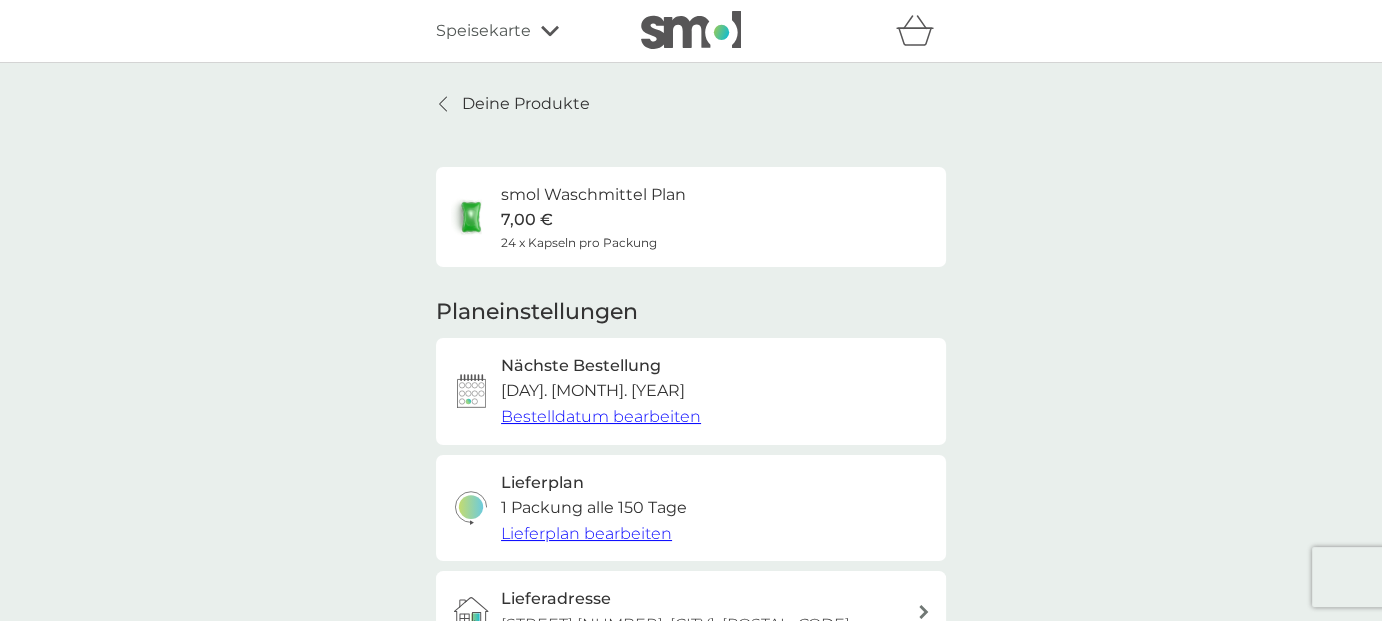 click on "Deine Produkte" at bounding box center [526, 103] 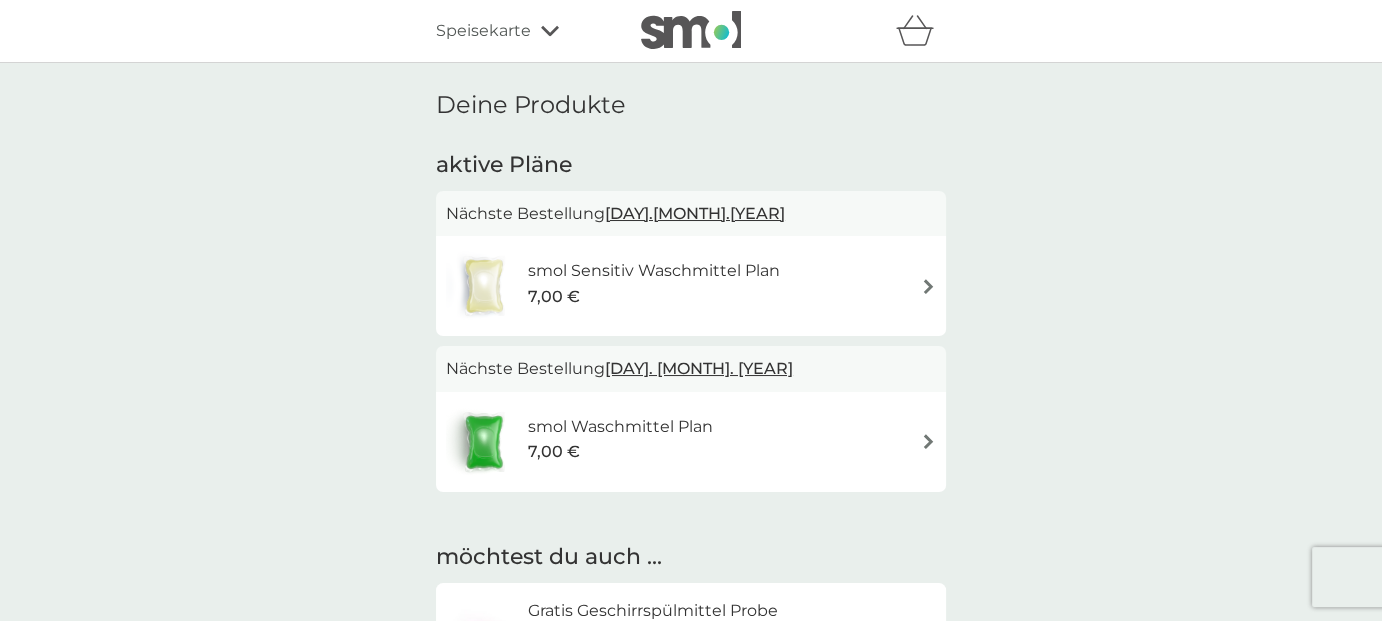 click at bounding box center [928, 286] 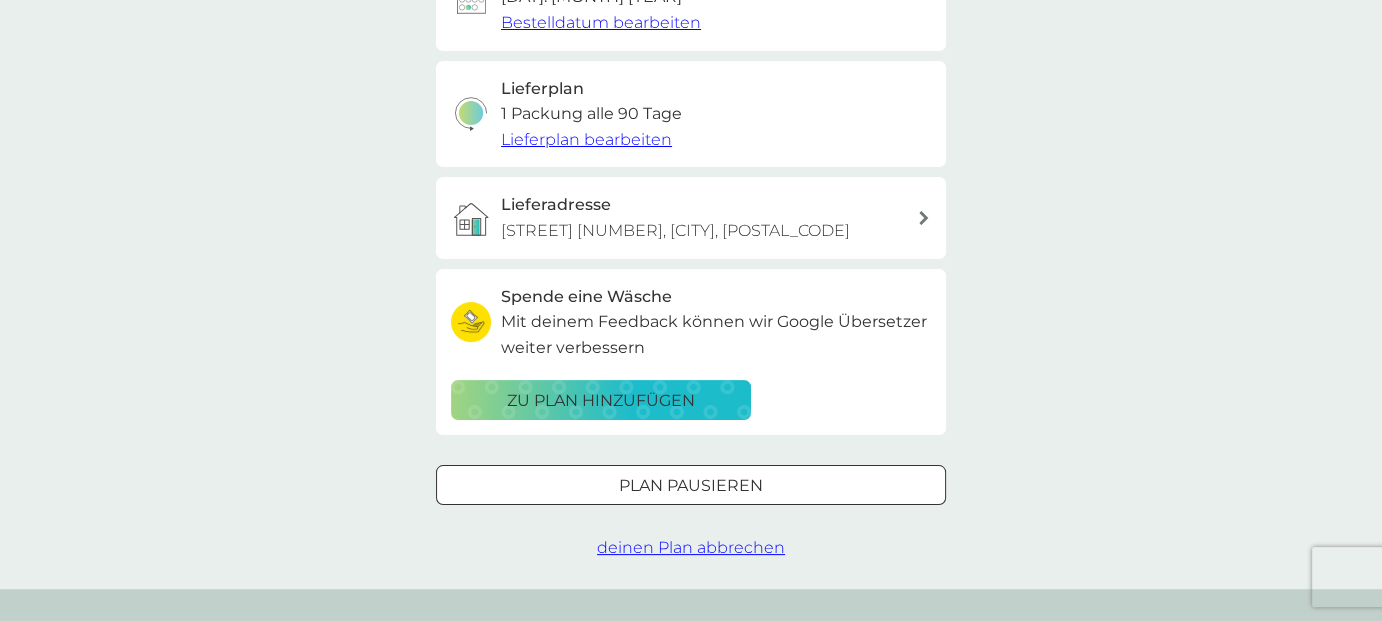 scroll, scrollTop: 400, scrollLeft: 0, axis: vertical 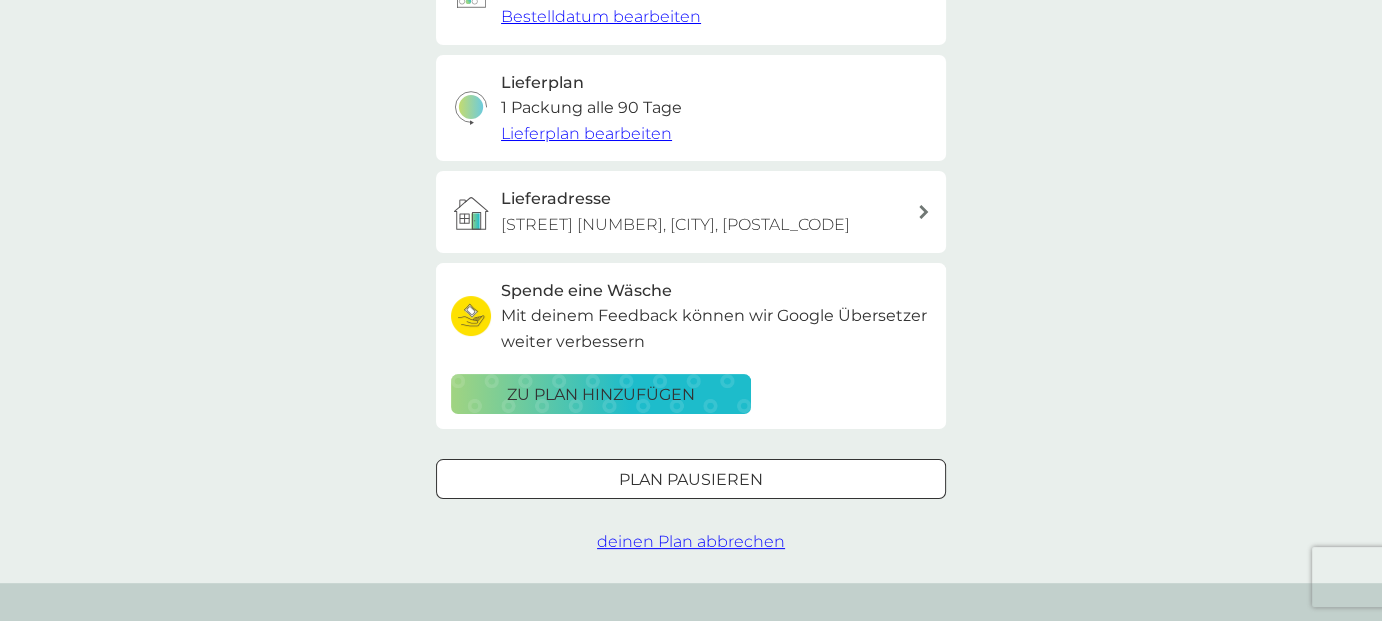 click on "deinen Plan abbrechen" at bounding box center (691, 541) 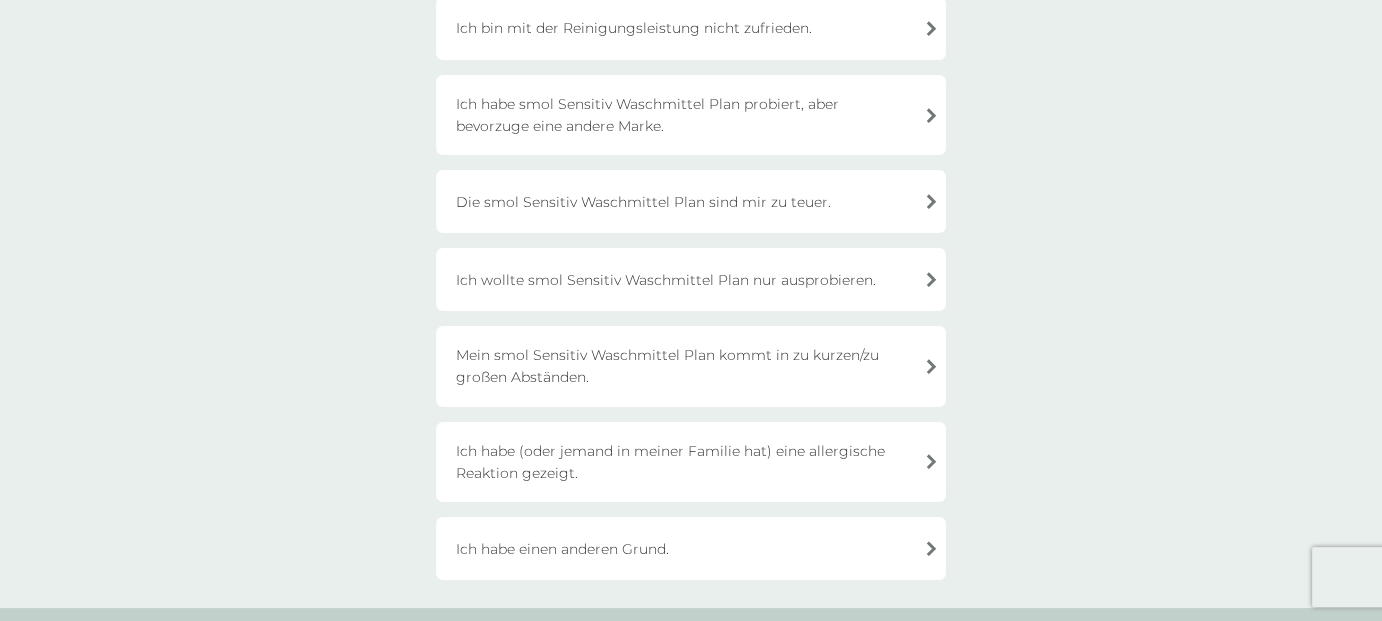 scroll, scrollTop: 400, scrollLeft: 0, axis: vertical 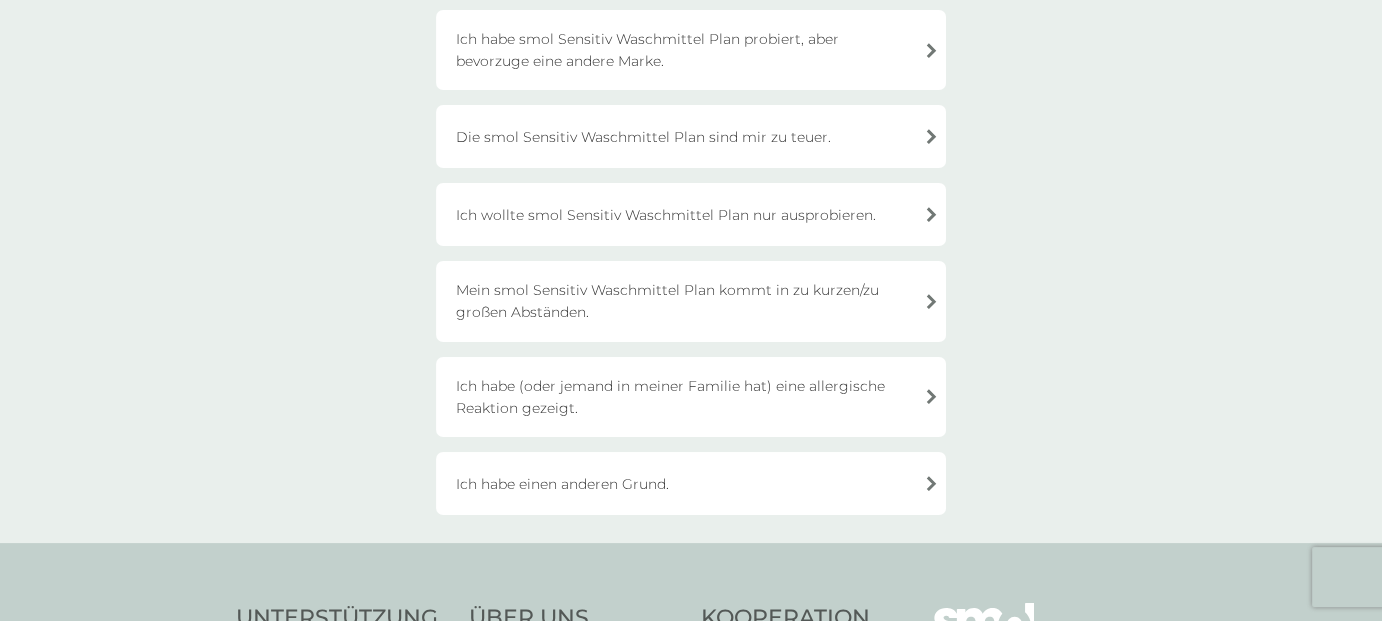 click on "Ich wollte smol Sensitiv Waschmittel Plan nur ausprobieren." at bounding box center [691, 214] 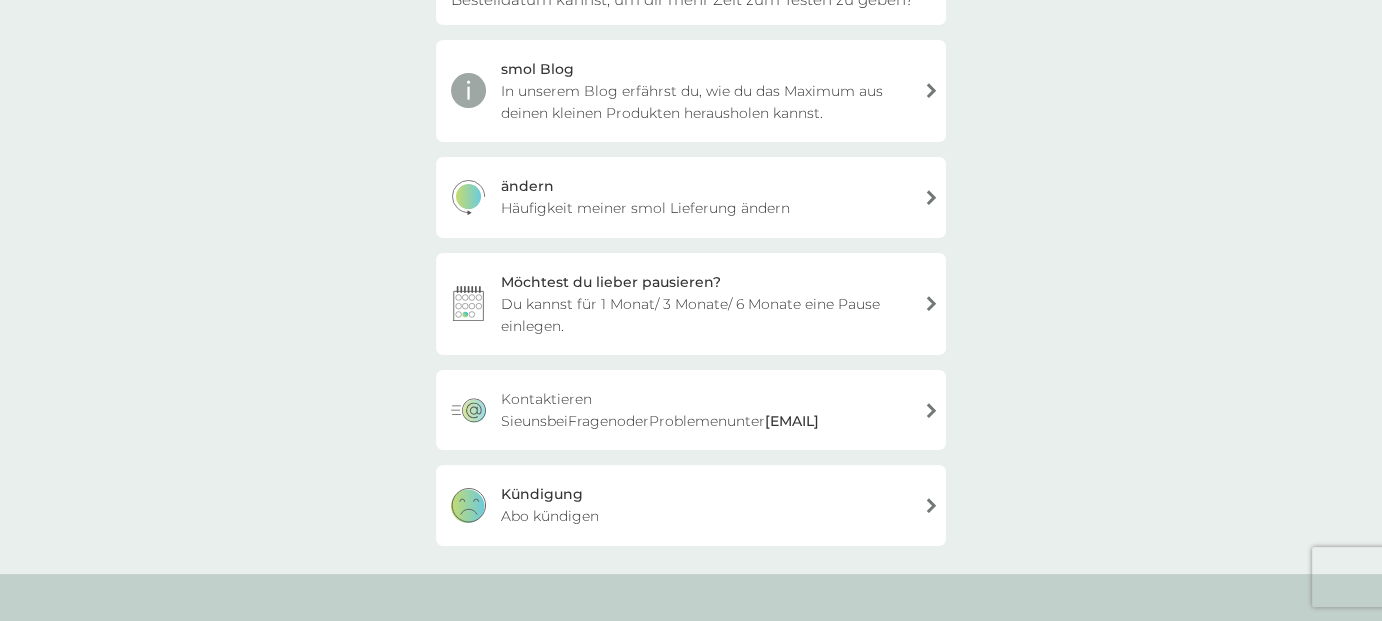 scroll, scrollTop: 200, scrollLeft: 0, axis: vertical 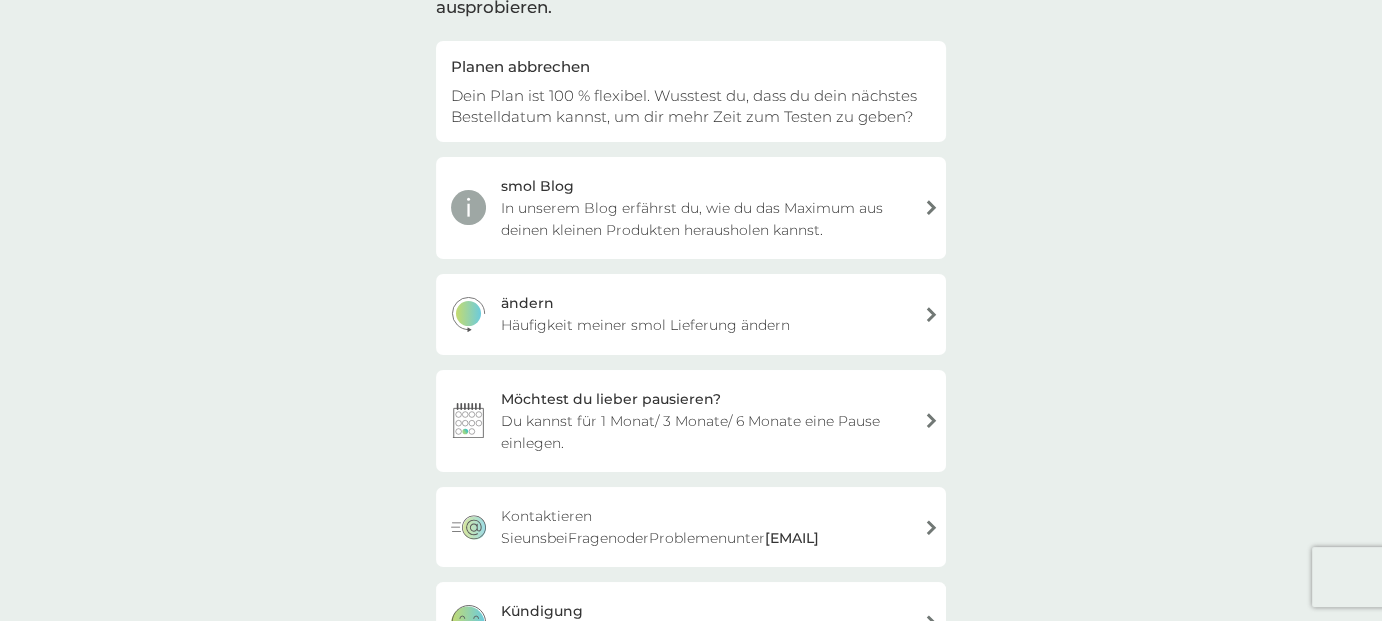 click on "Möchtest du lieber pausieren? Du kannst für 1 Monat/ 3 Monate/ 6 Monate eine Pause einlegen." at bounding box center [691, 421] 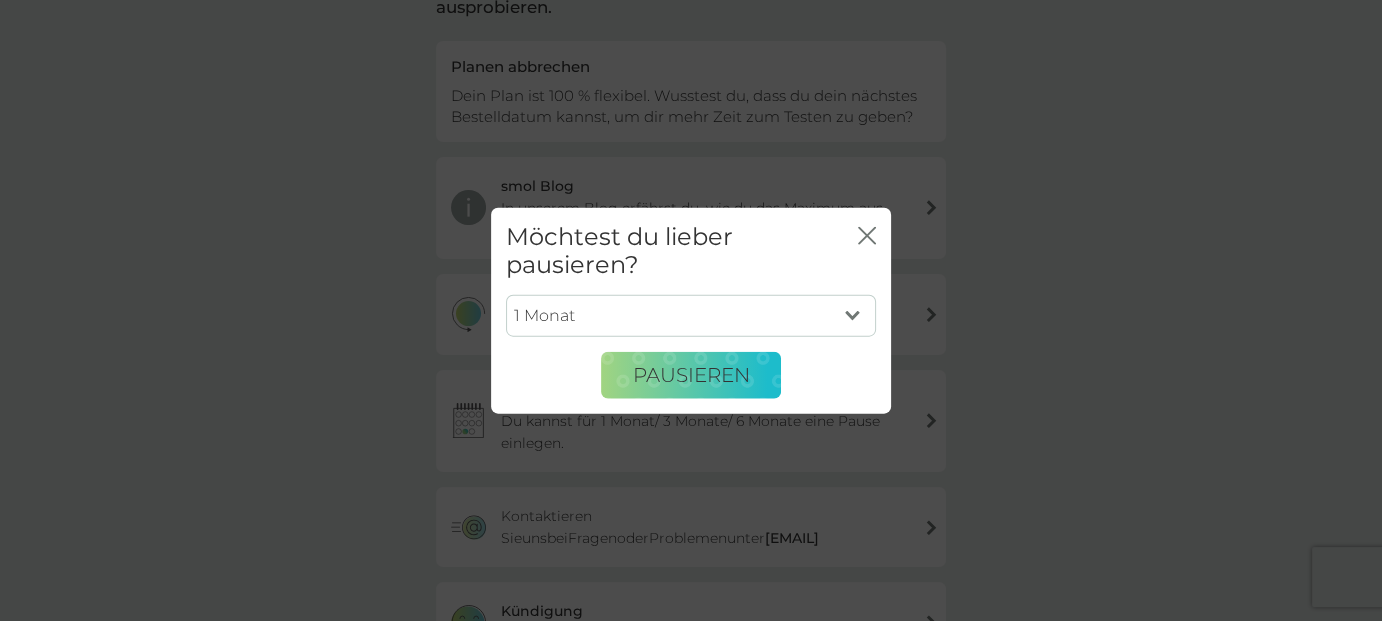 click on "1 Monat 3 Monate 6 Monate" at bounding box center (691, 316) 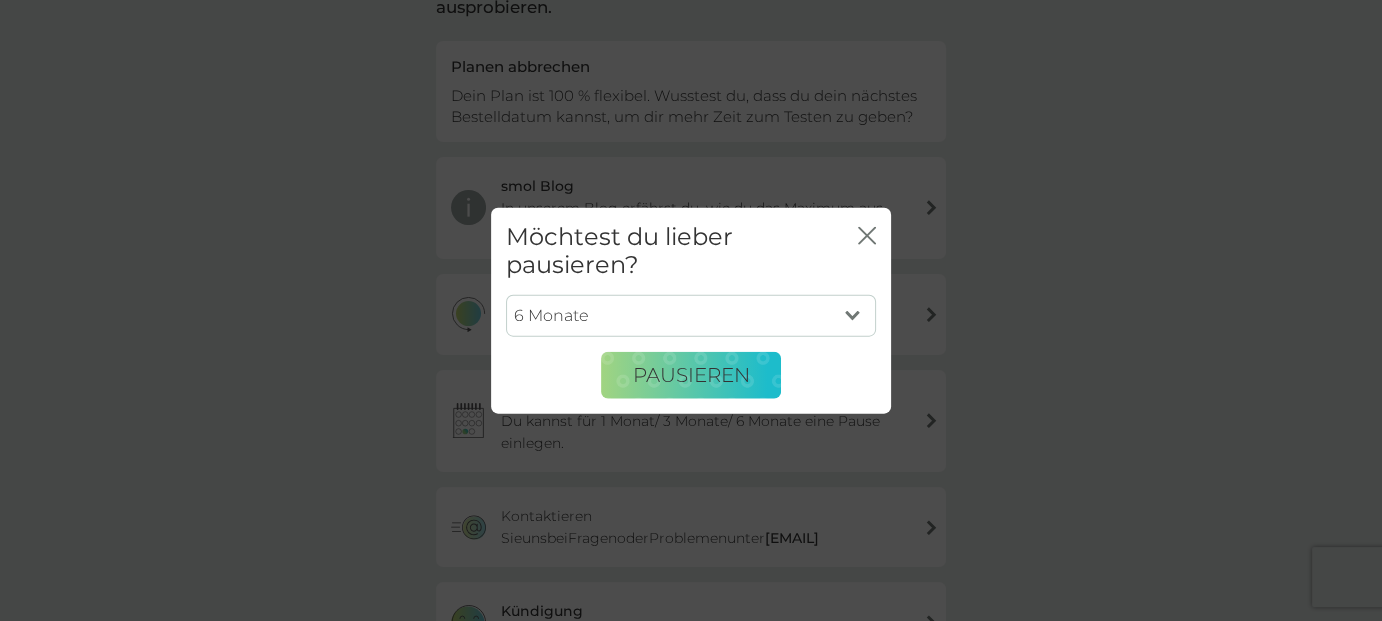 click on "1 Monat 3 Monate 6 Monate" at bounding box center (691, 316) 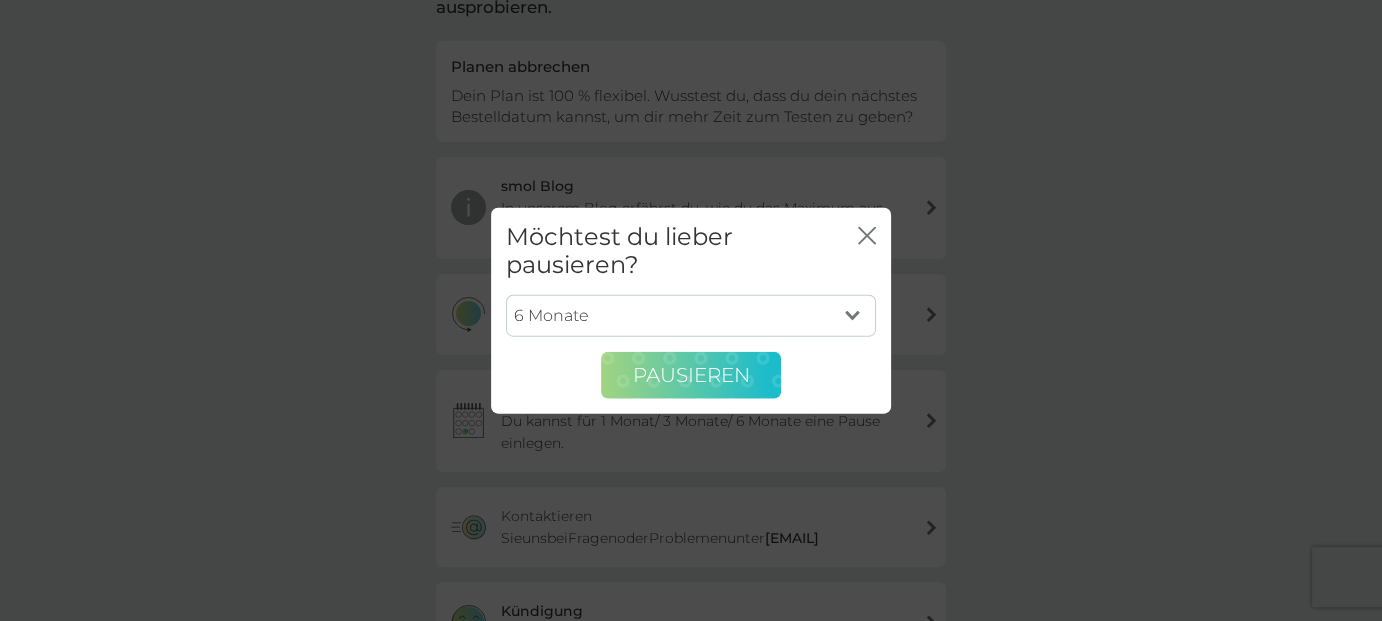 click on "PAUSIEREN" at bounding box center (691, 375) 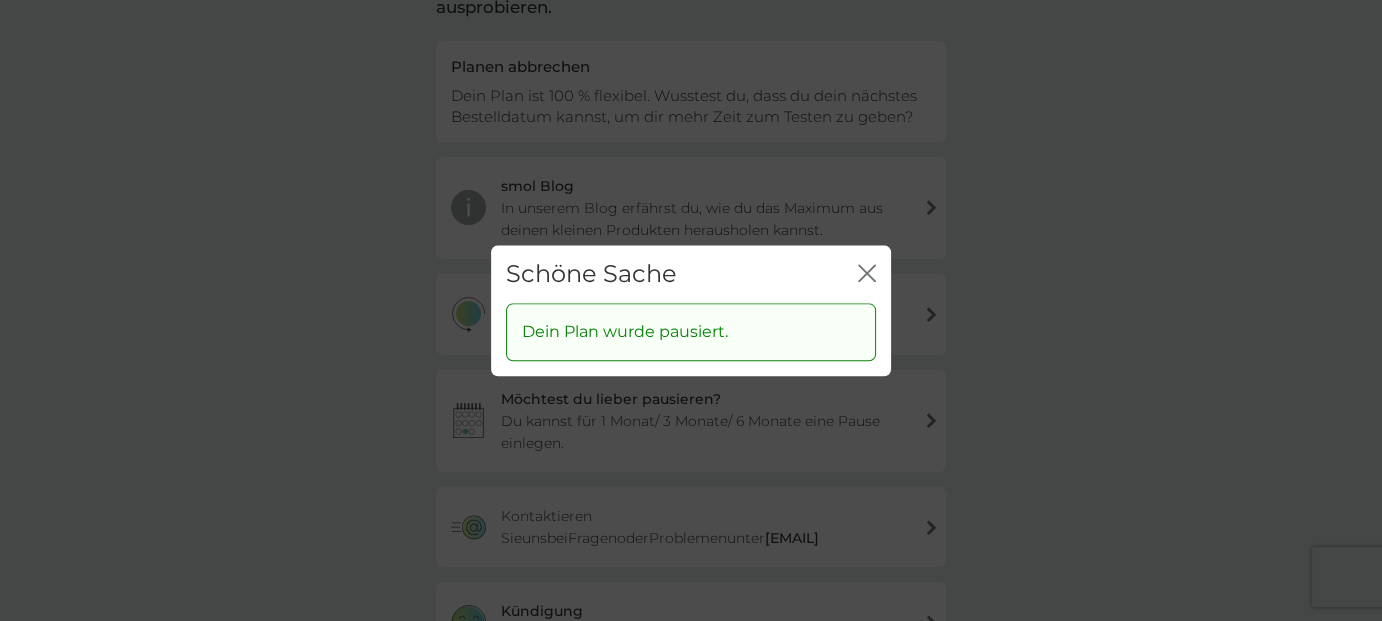 click 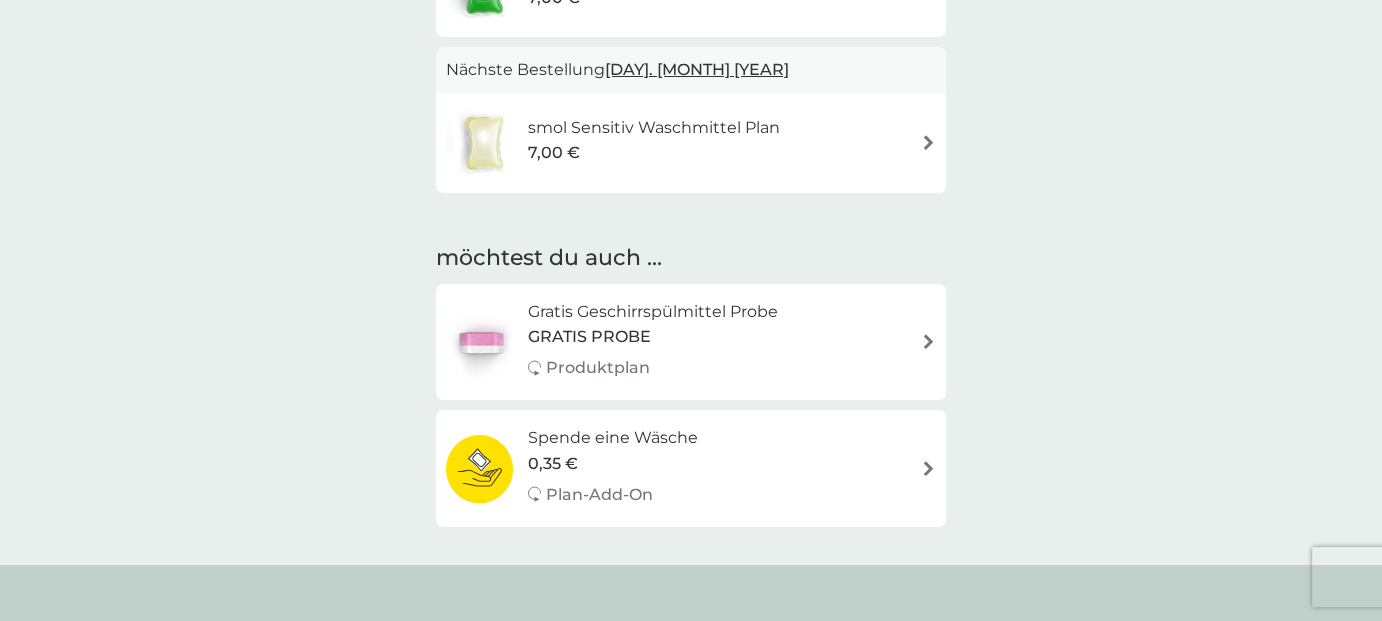 scroll, scrollTop: 300, scrollLeft: 0, axis: vertical 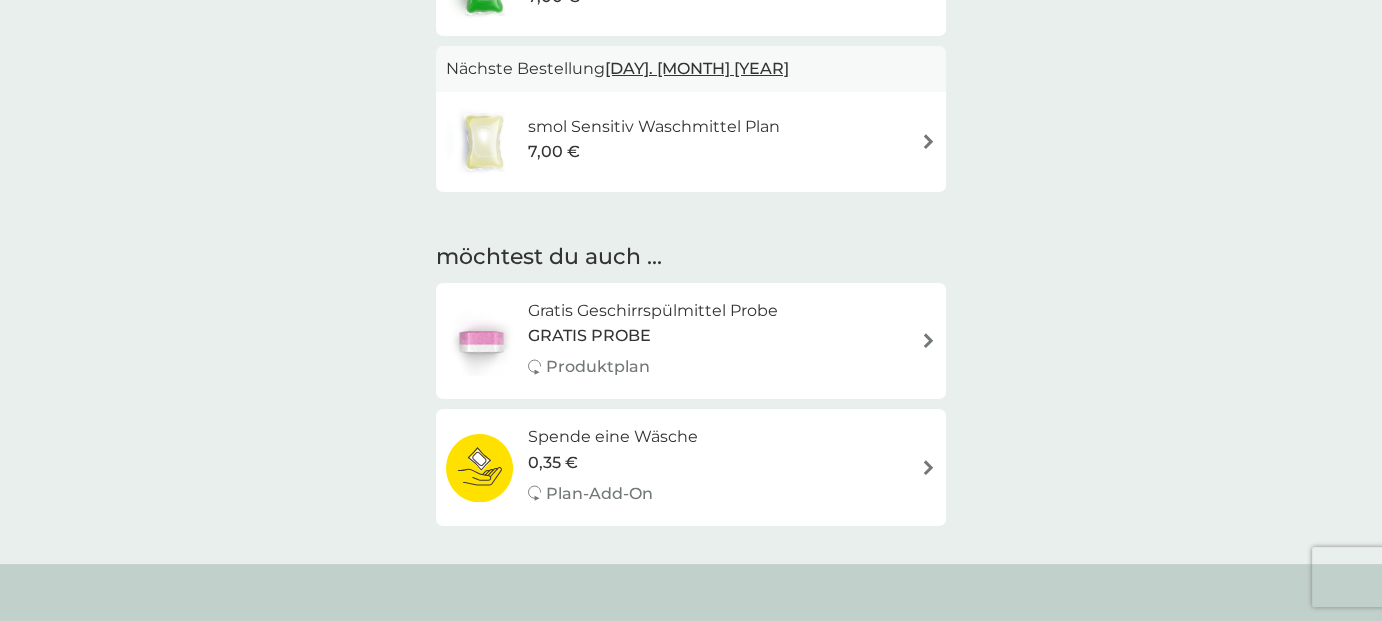 click at bounding box center [928, 467] 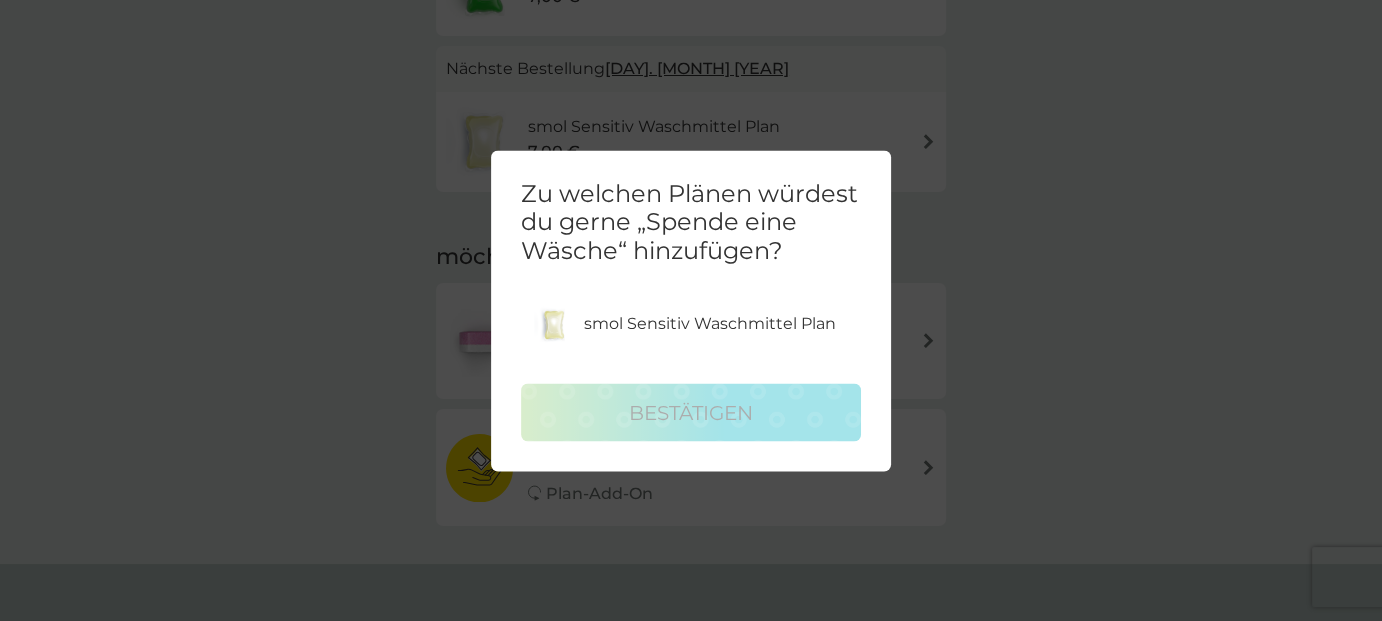 click on "Zu welchen Plänen würdest du gerne „Spende eine Wäsche“ hinzufügen? smol Sensitiv Waschmittel Plan bestätigen" at bounding box center [691, 310] 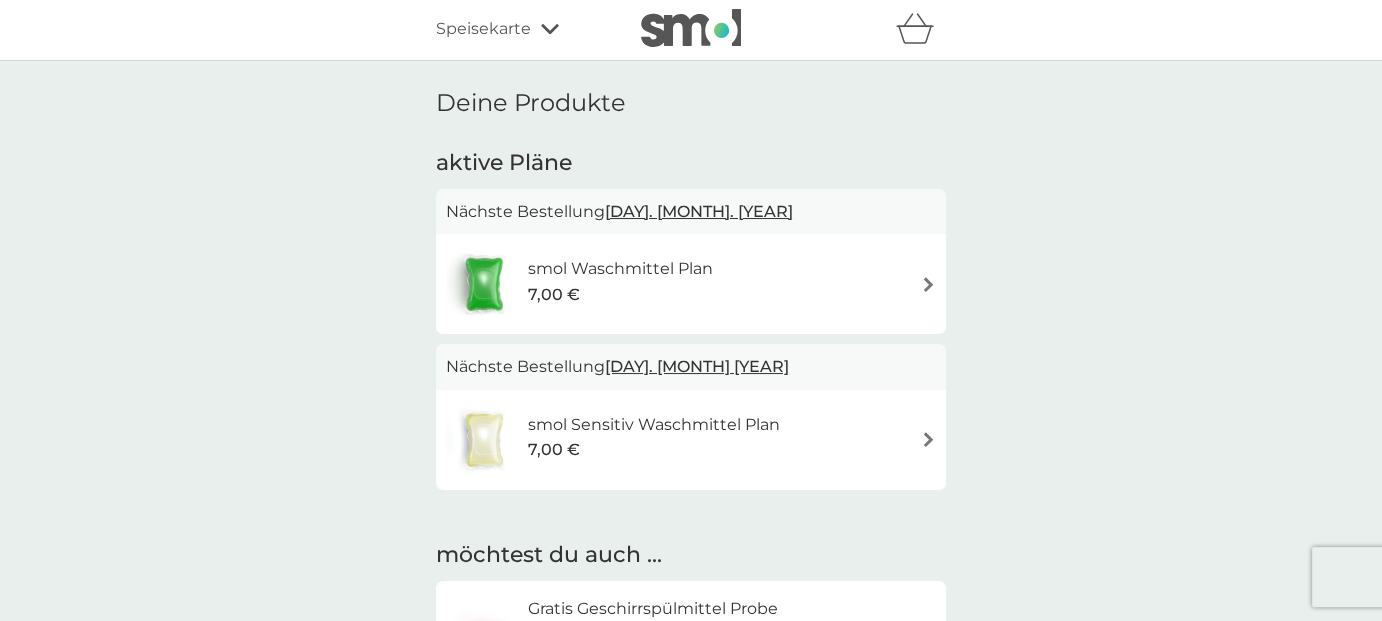 scroll, scrollTop: 0, scrollLeft: 0, axis: both 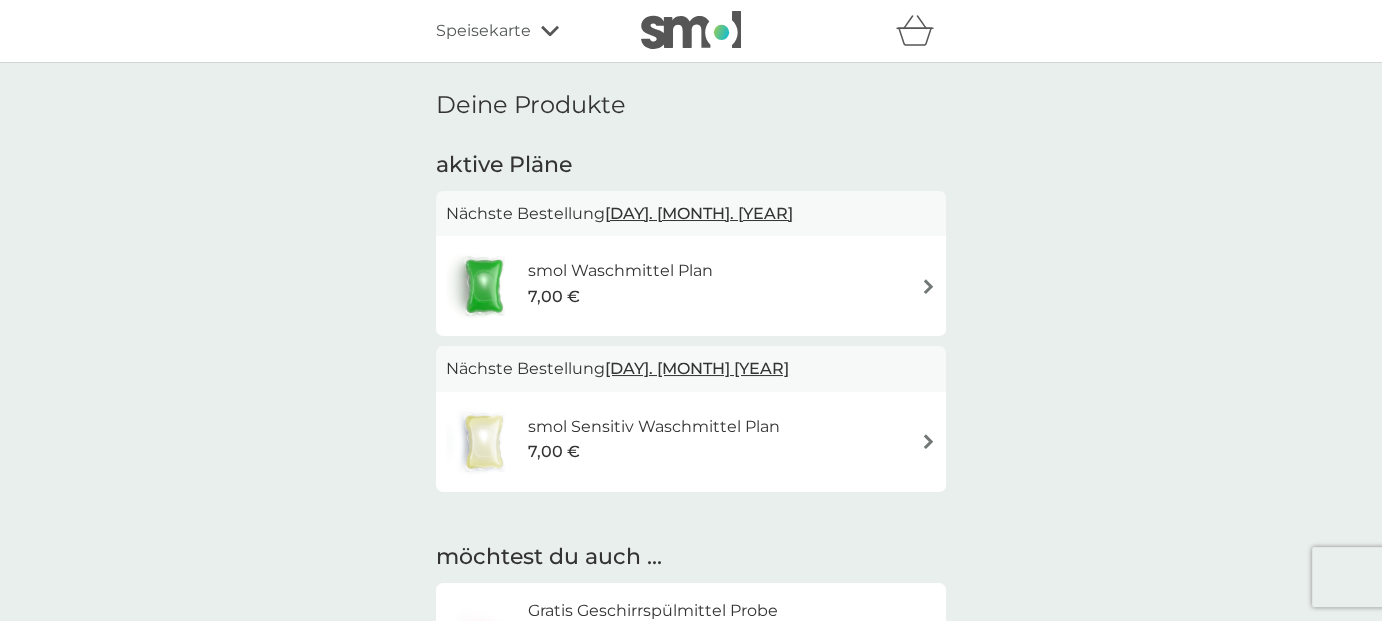 click at bounding box center (928, 286) 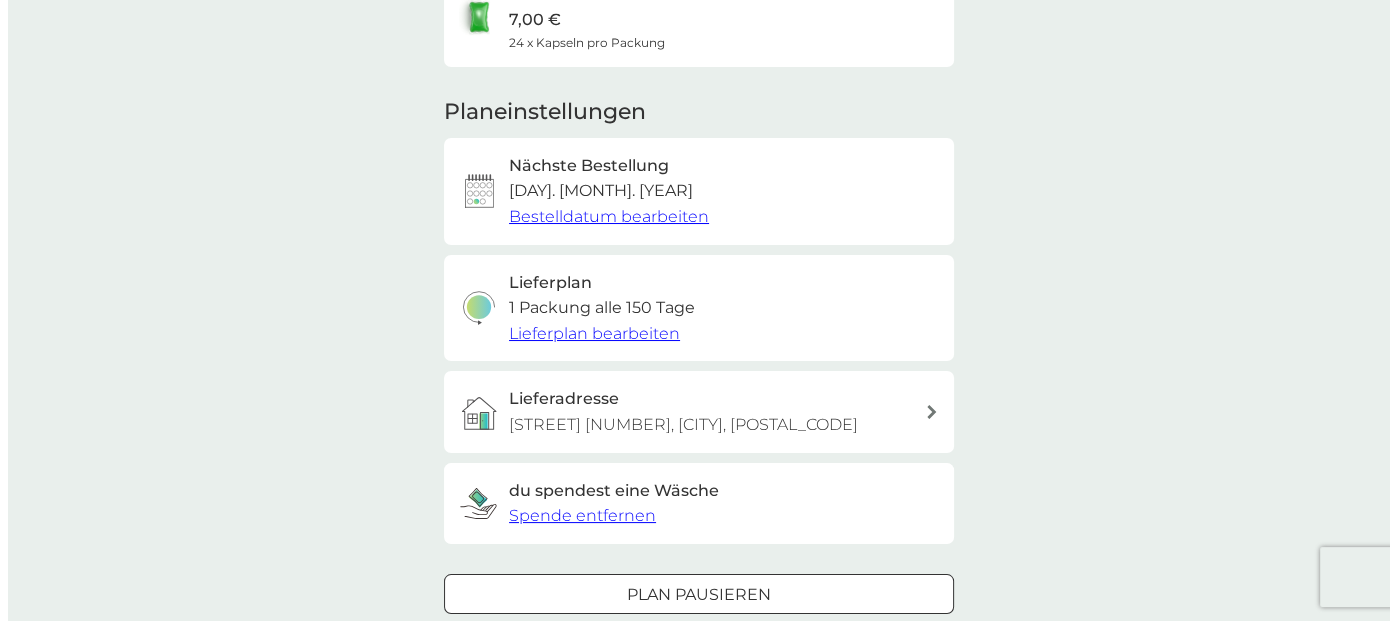 scroll, scrollTop: 0, scrollLeft: 0, axis: both 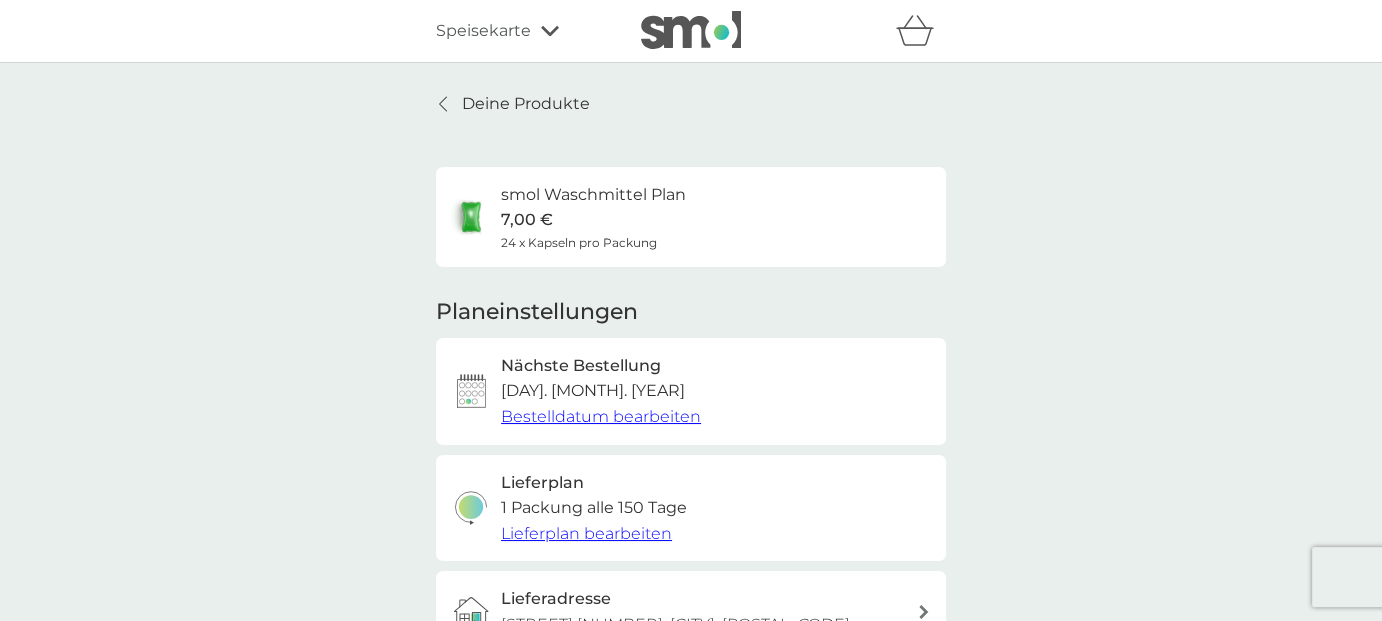 click 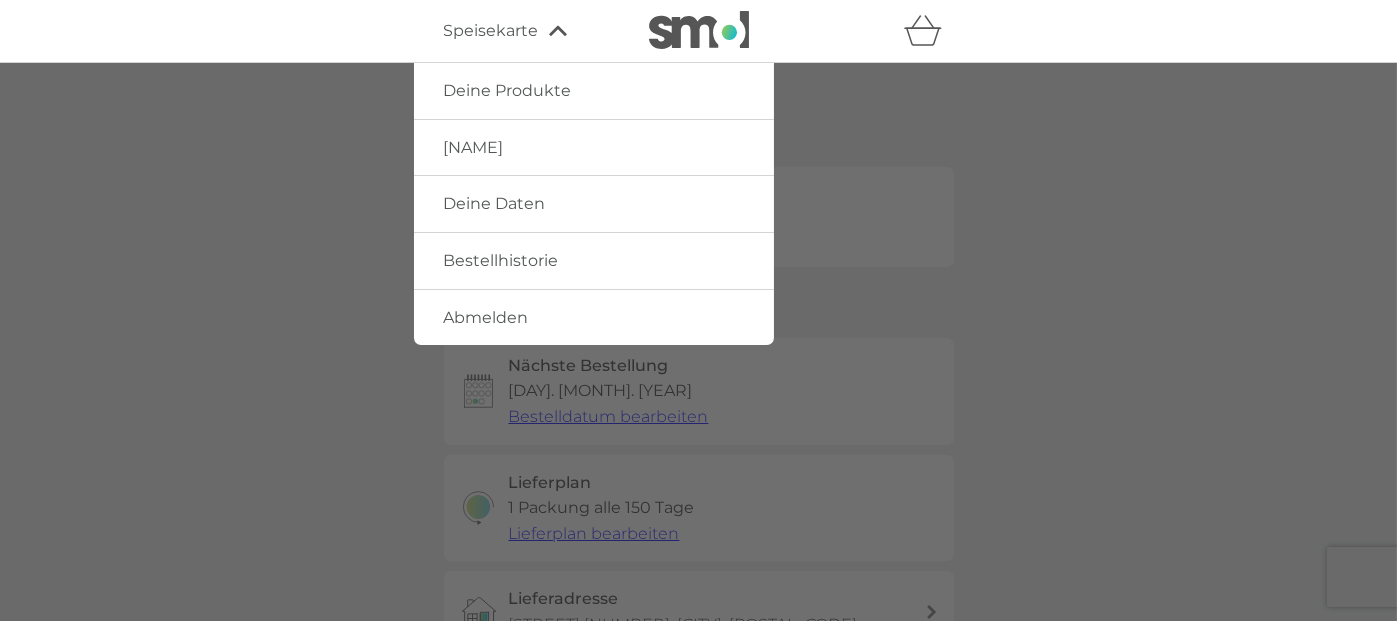 click on "Abmelden" at bounding box center [486, 317] 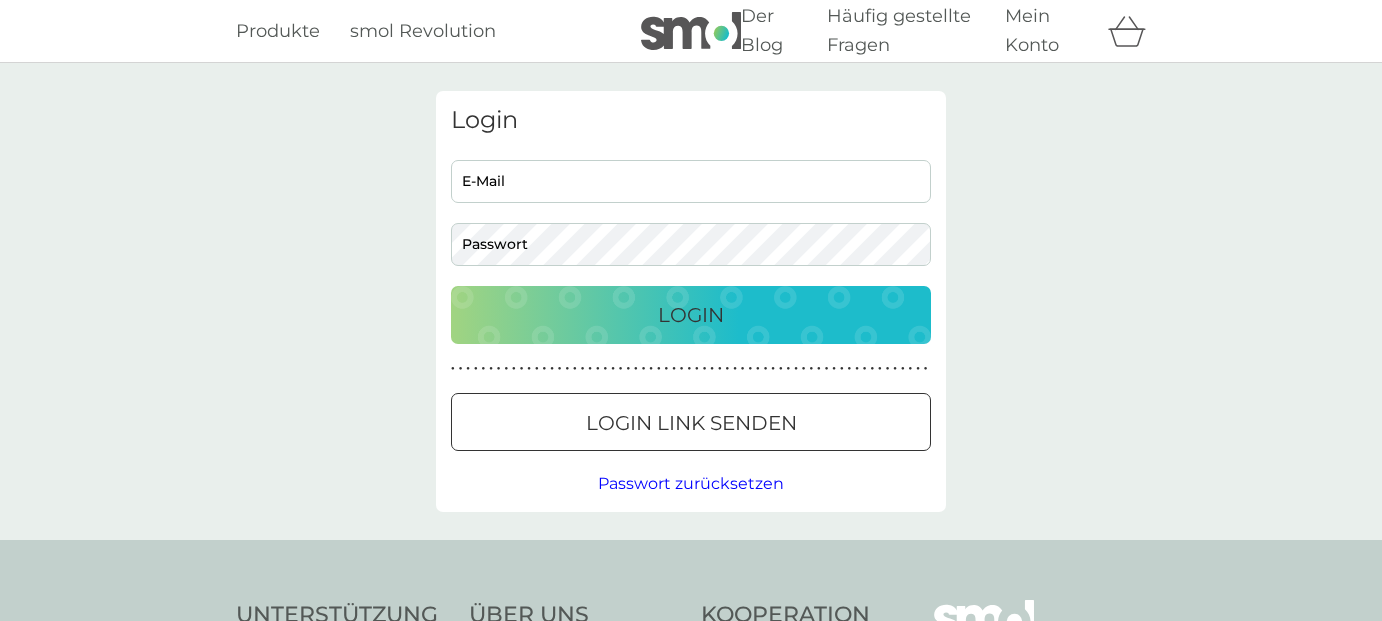 scroll, scrollTop: 0, scrollLeft: 0, axis: both 